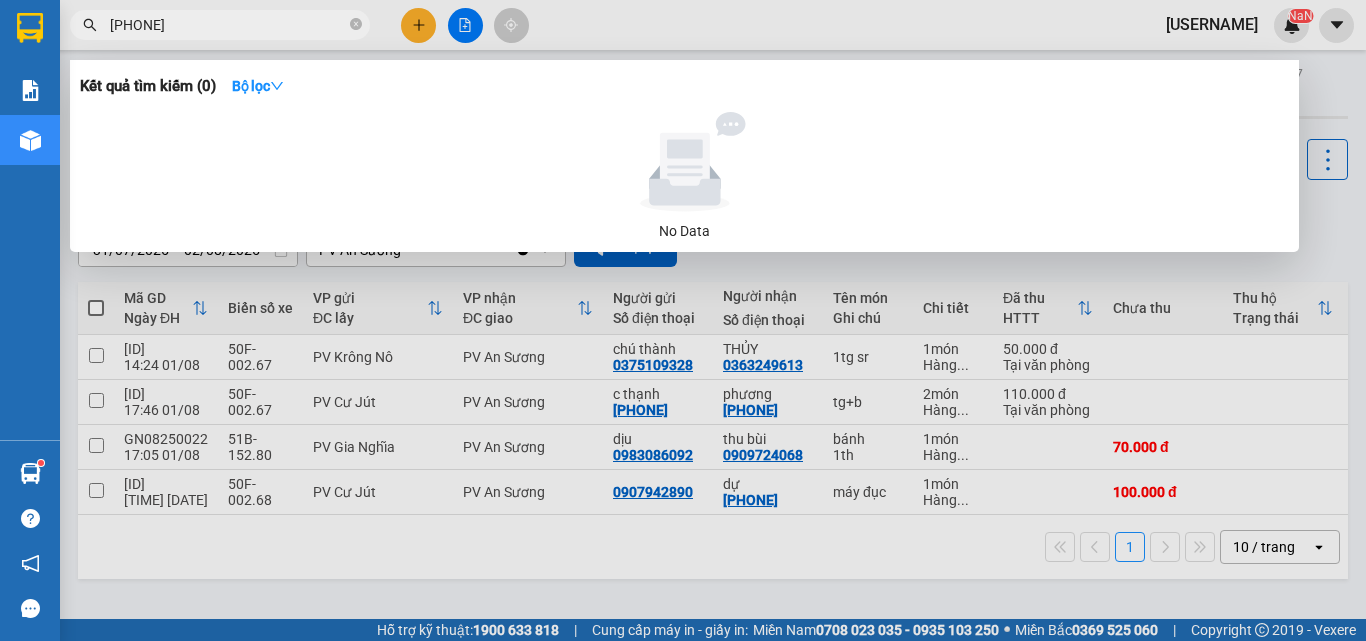 scroll, scrollTop: 0, scrollLeft: 0, axis: both 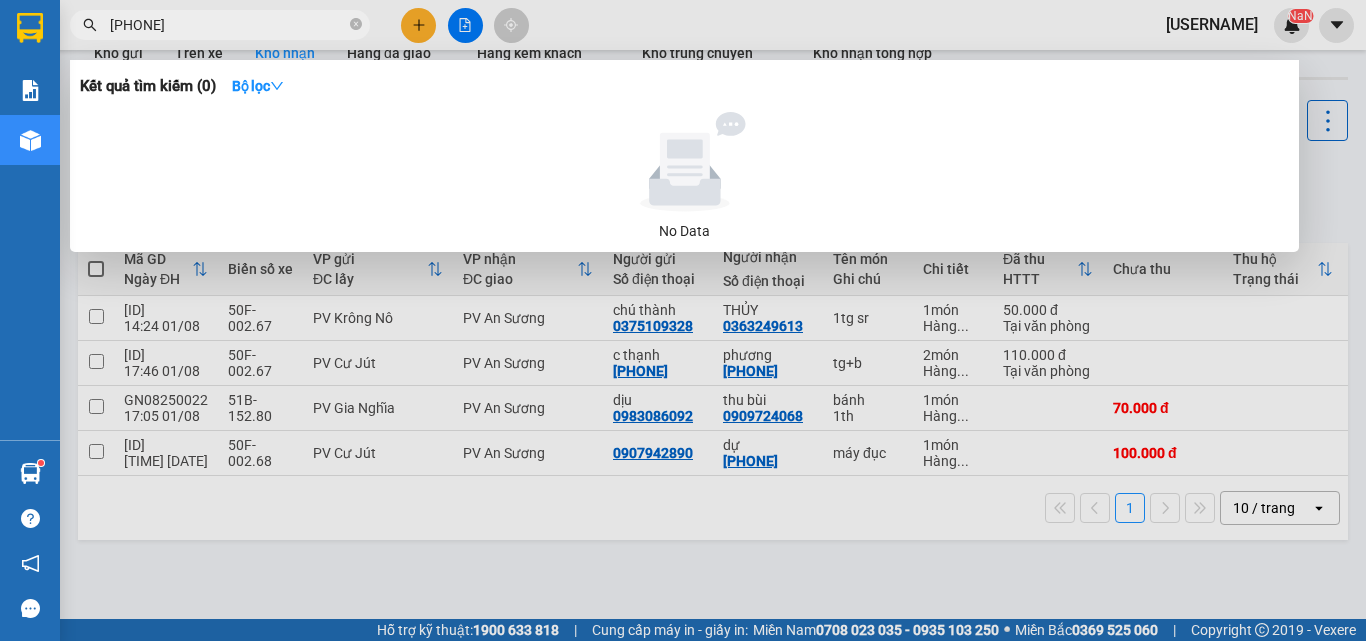 click at bounding box center (683, 320) 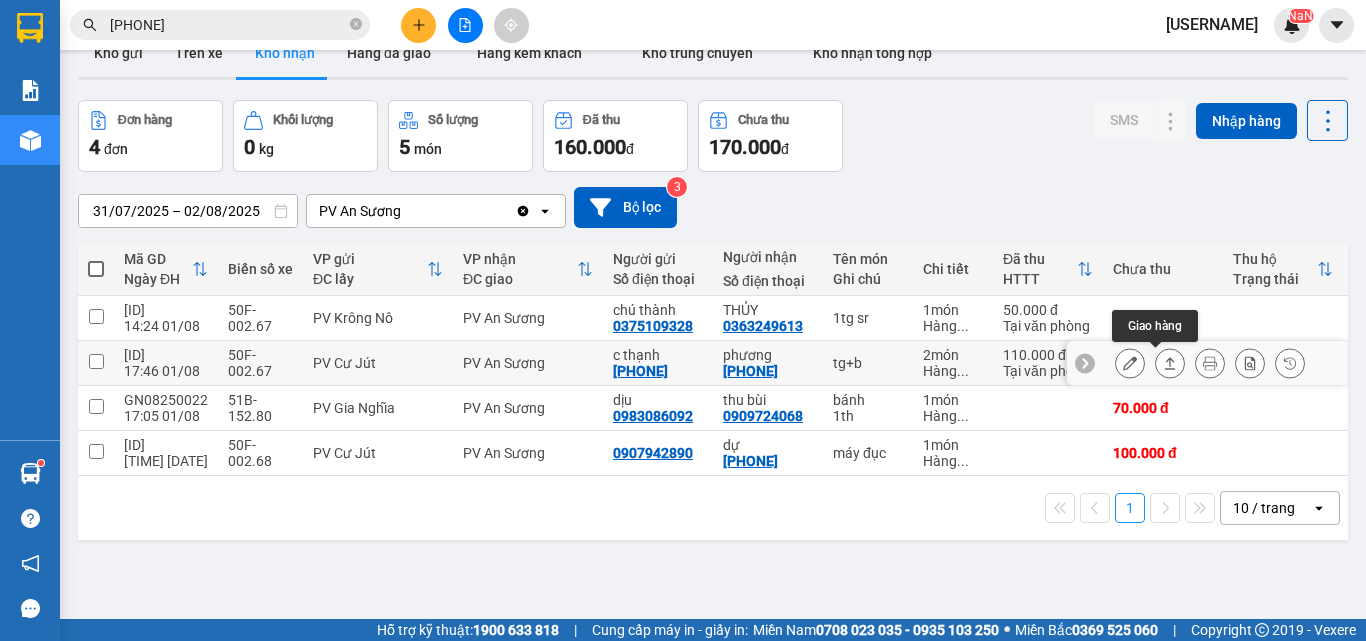 click at bounding box center [1170, 363] 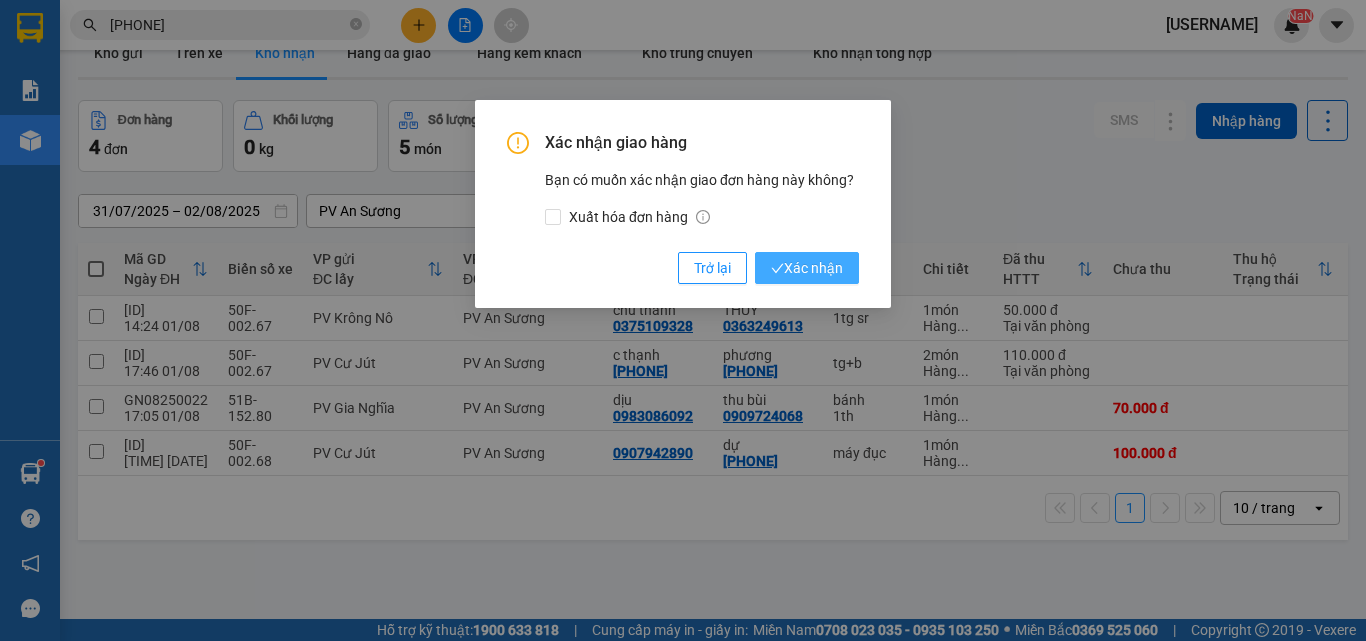 drag, startPoint x: 821, startPoint y: 265, endPoint x: 837, endPoint y: 256, distance: 18.35756 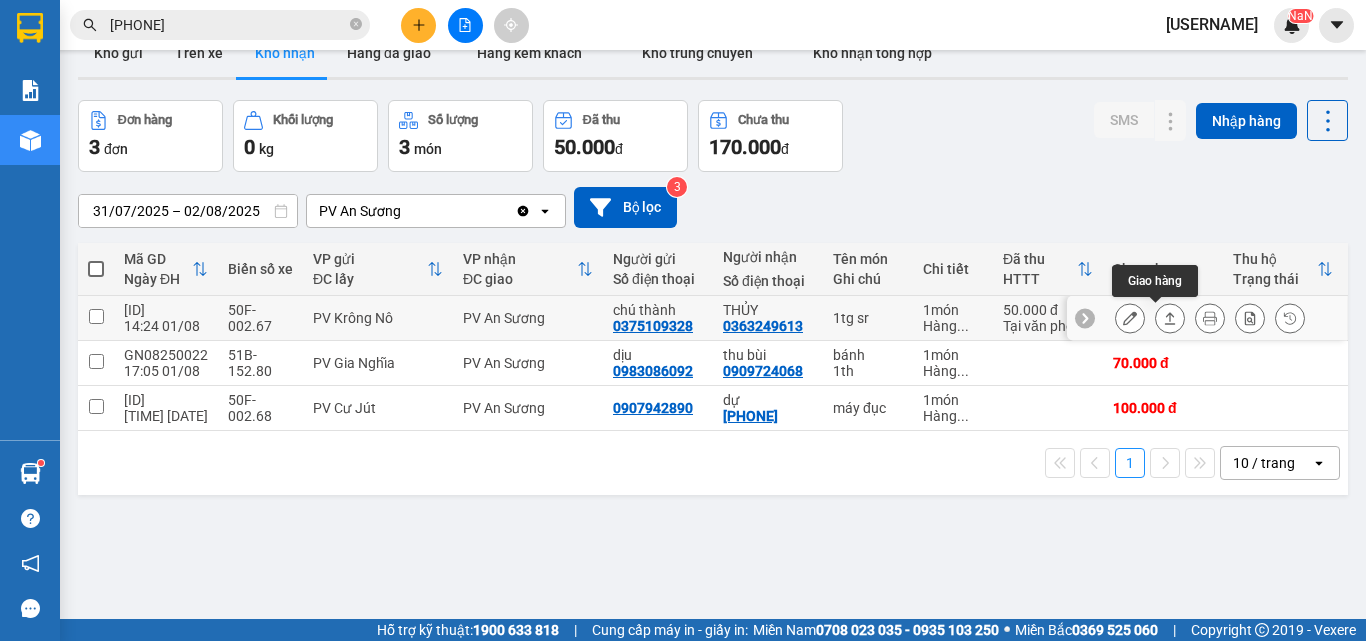 click at bounding box center [1170, 318] 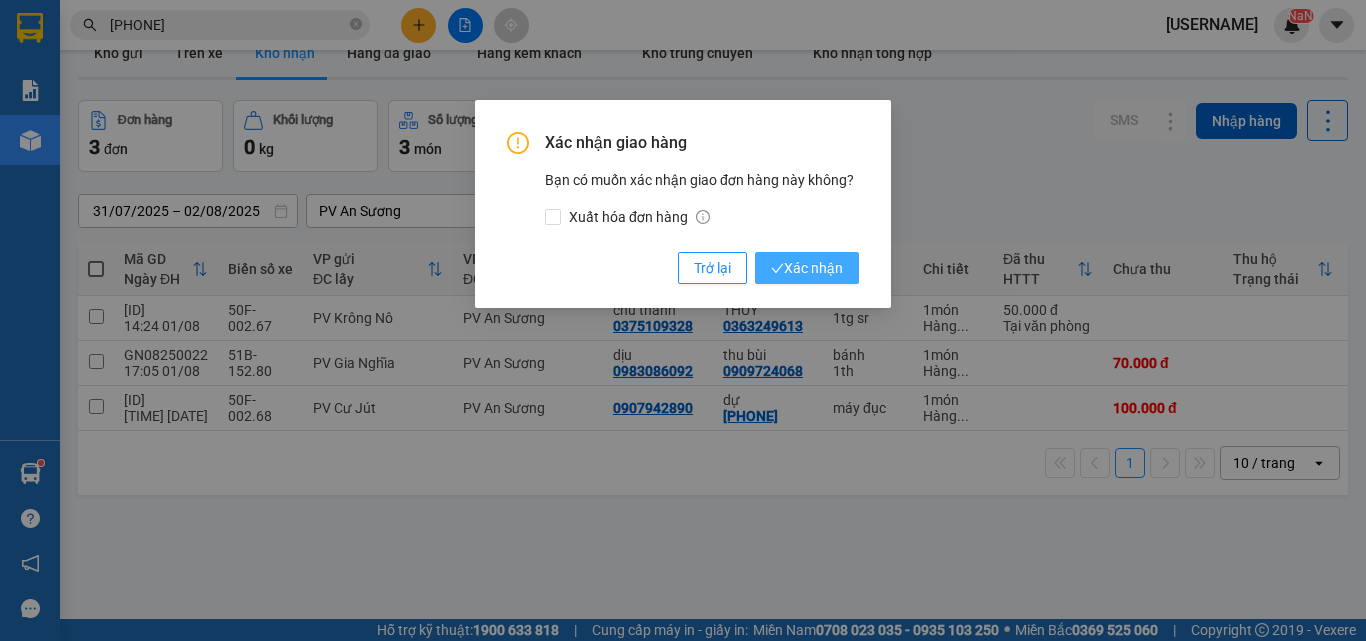 click on "Xác nhận" at bounding box center (807, 268) 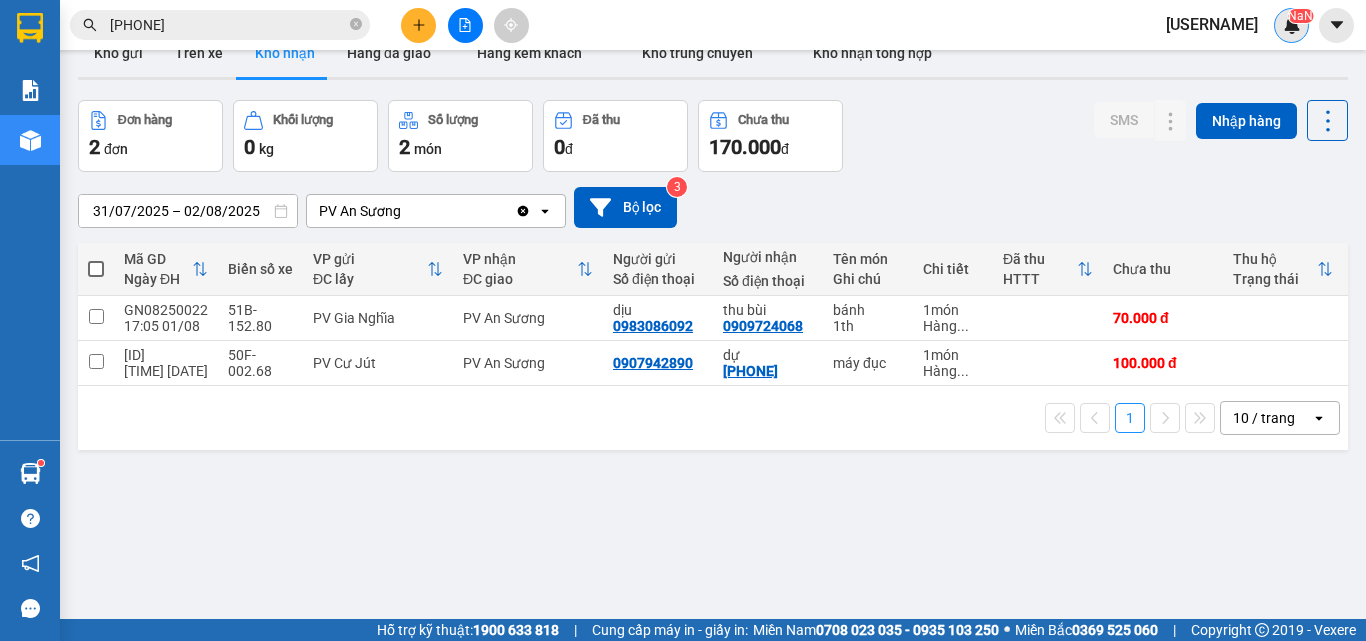 click on "NaN" at bounding box center [1300, 16] 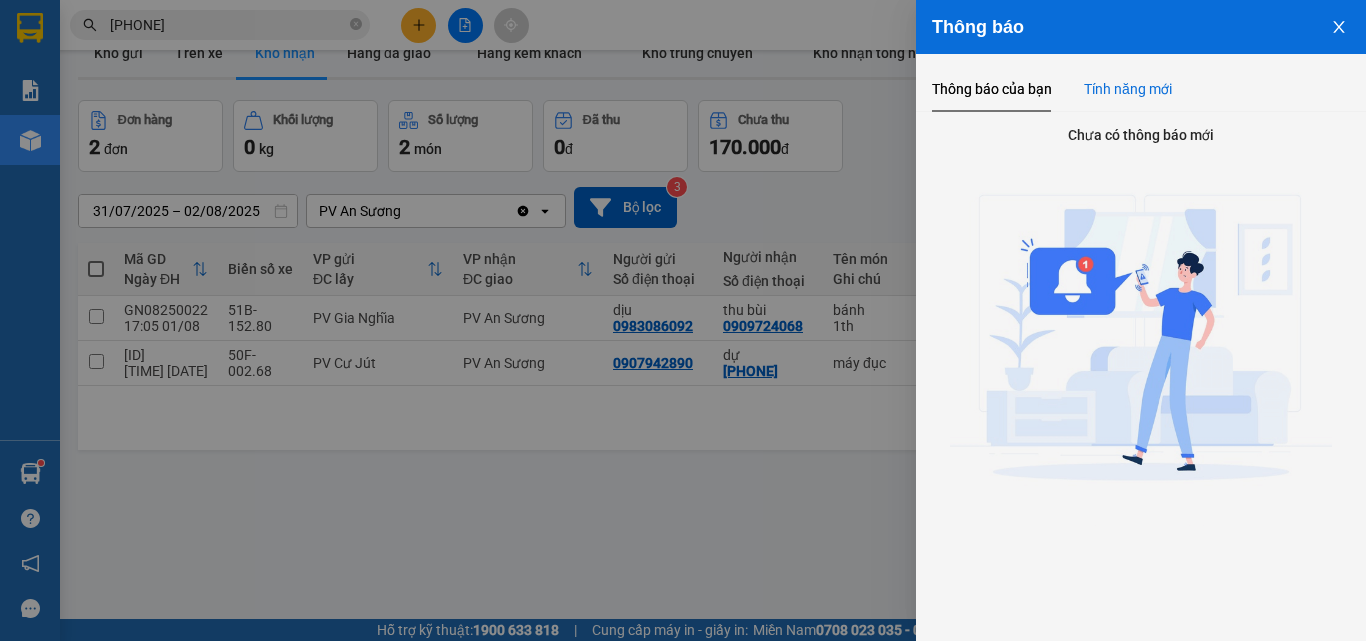 click on "Tính năng mới" at bounding box center [1128, 89] 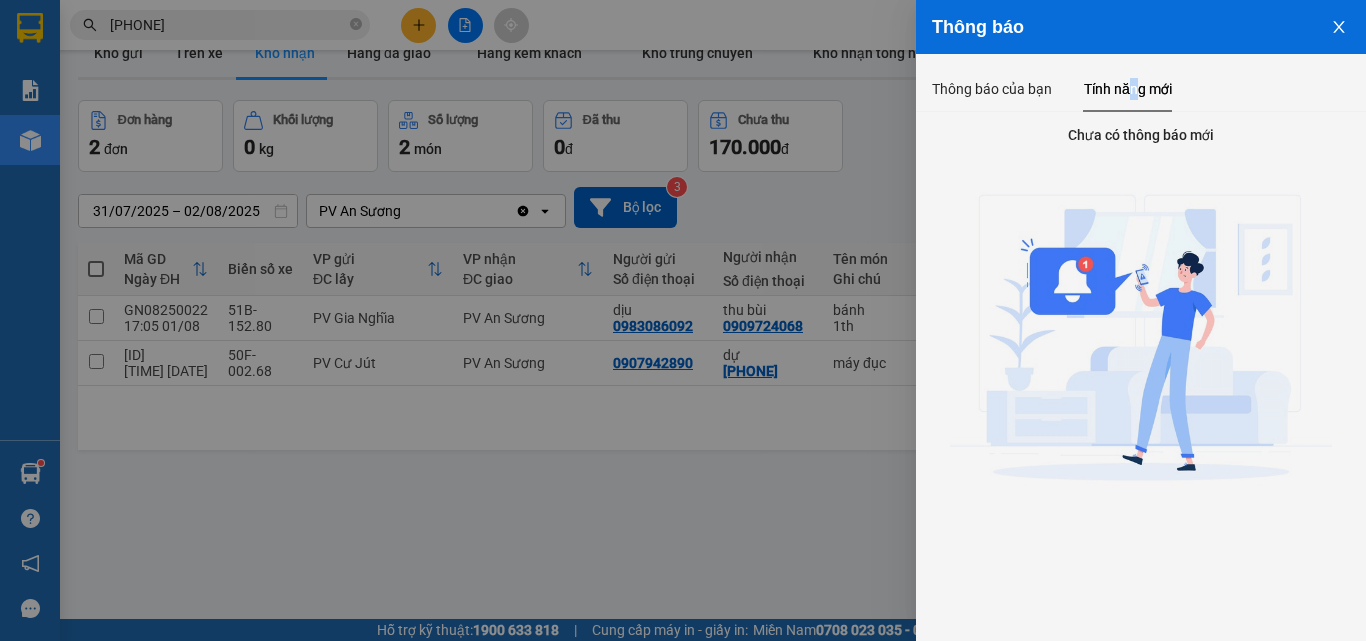 click 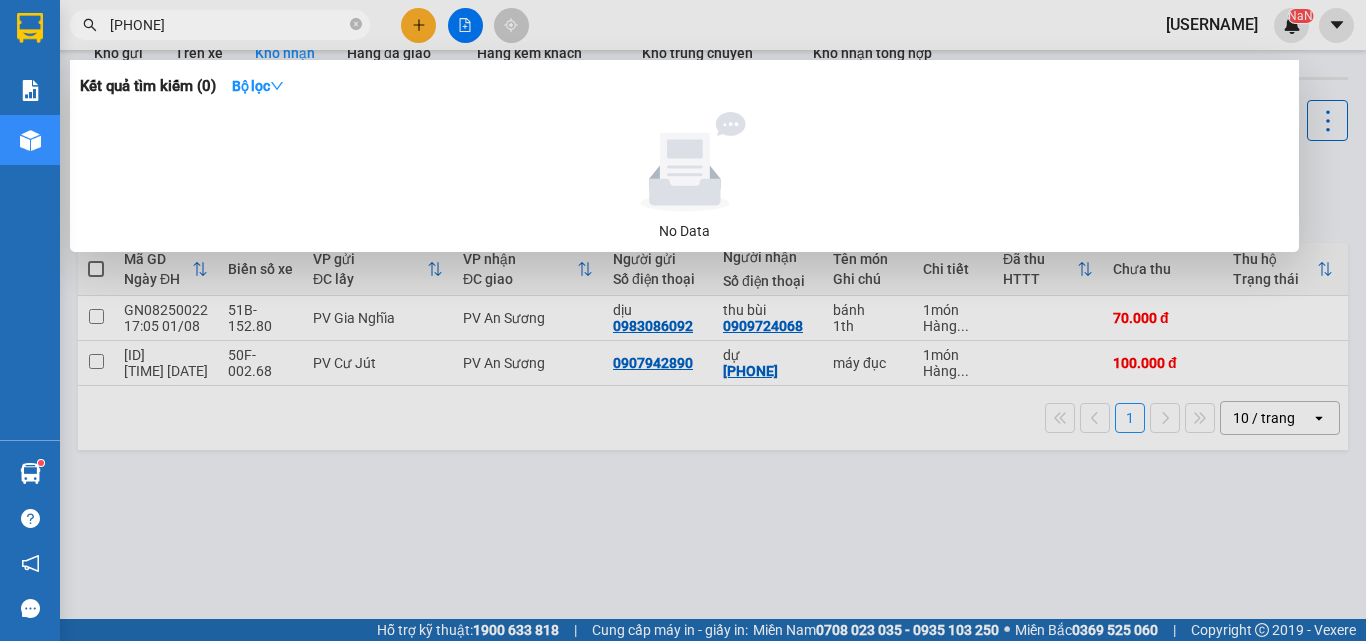 drag, startPoint x: 245, startPoint y: 20, endPoint x: 84, endPoint y: 43, distance: 162.63457 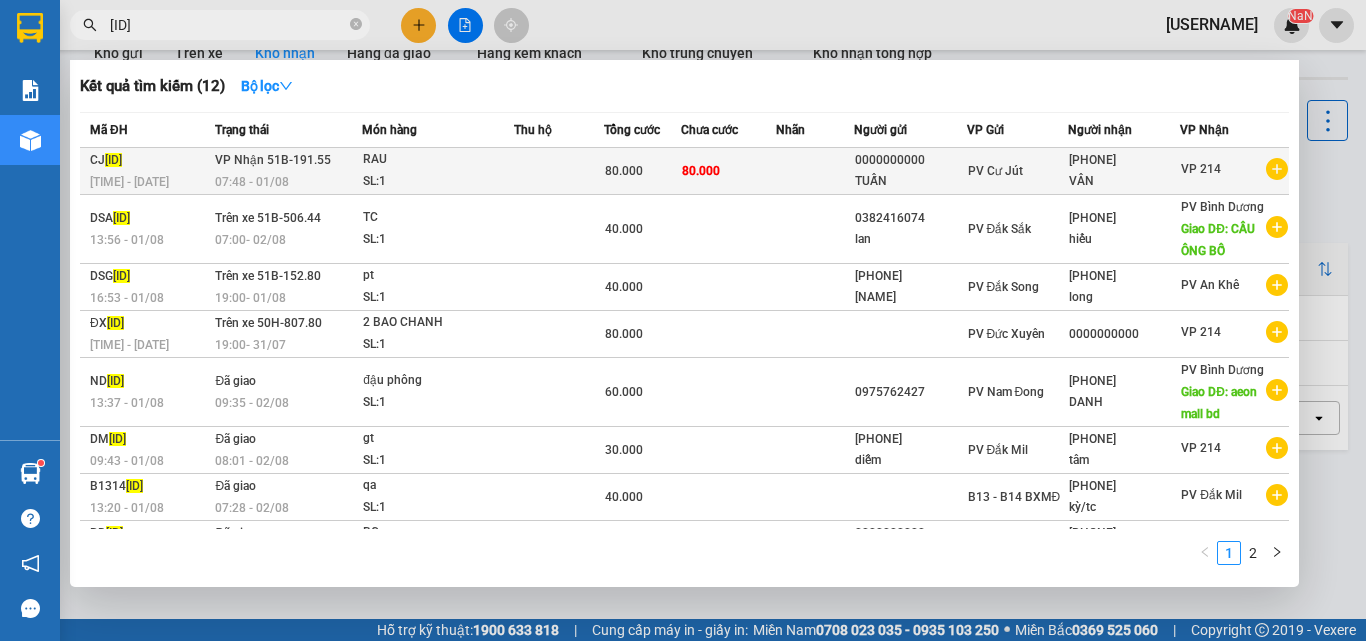type on "08250006" 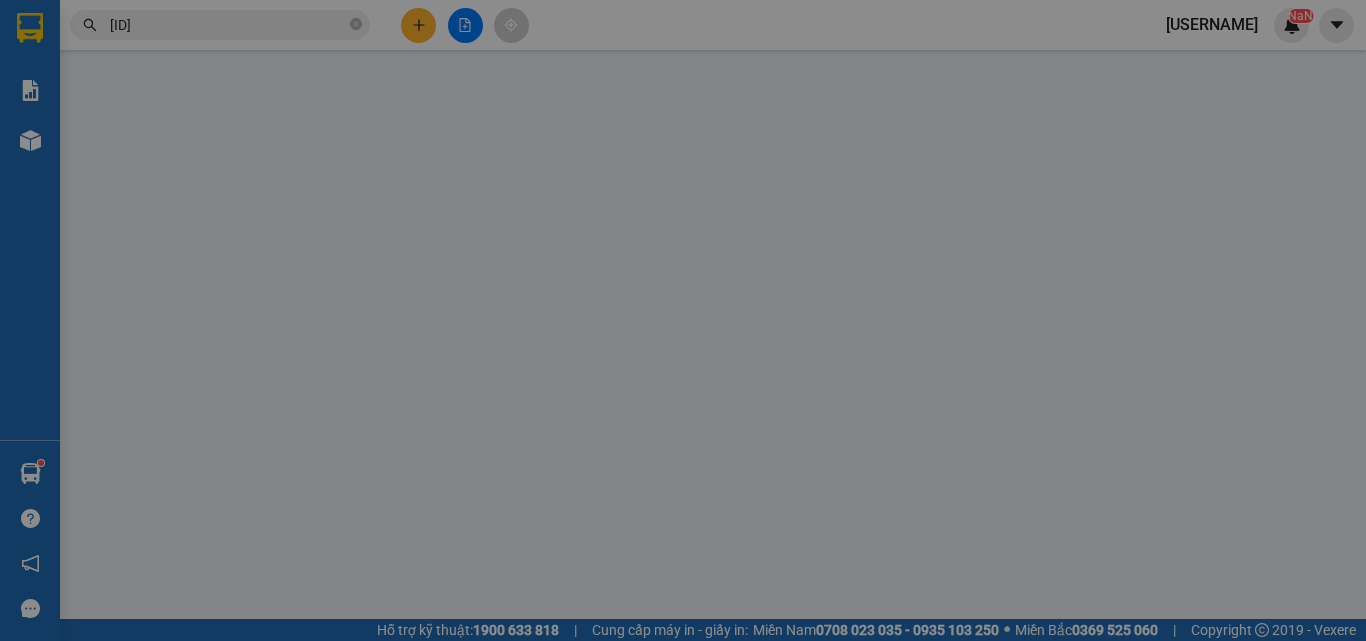 scroll, scrollTop: 0, scrollLeft: 0, axis: both 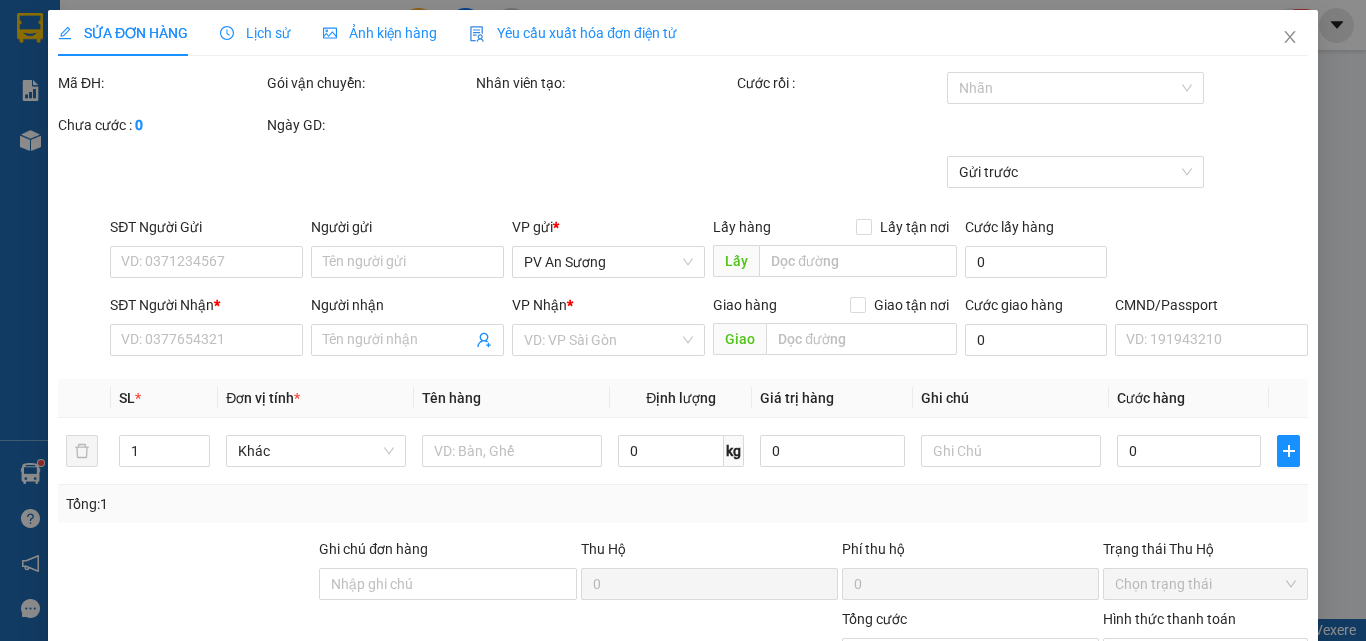 type on "4.000" 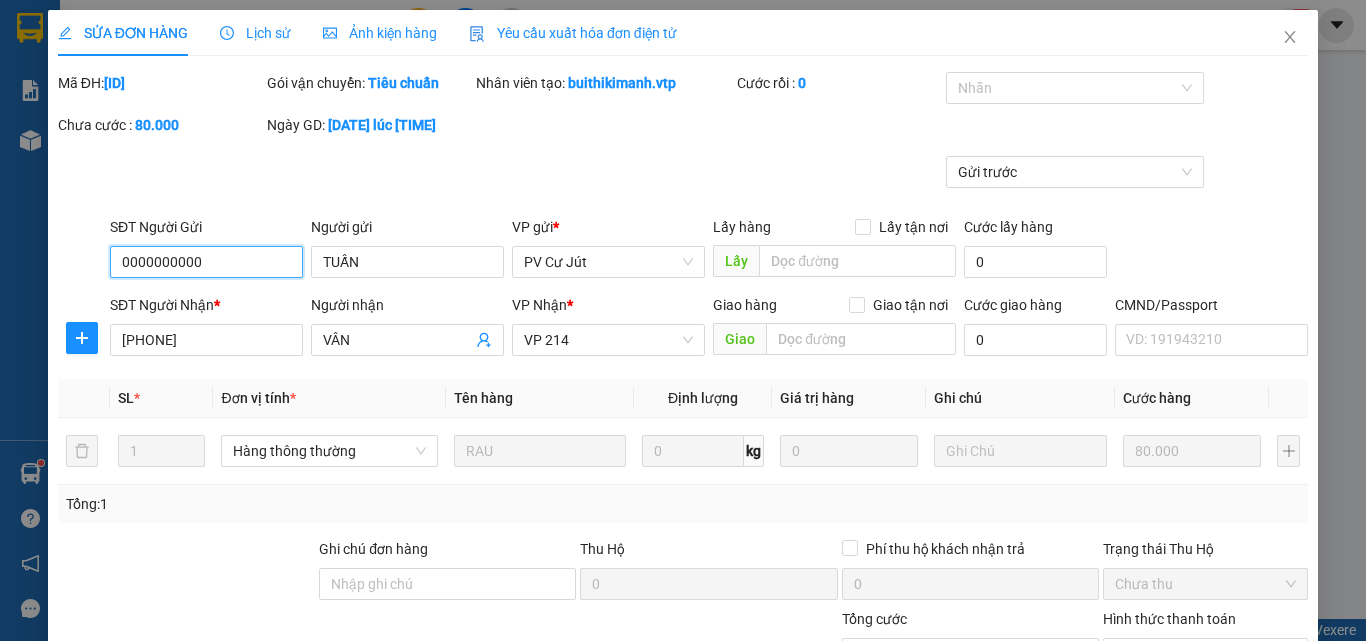 type on "0000000000" 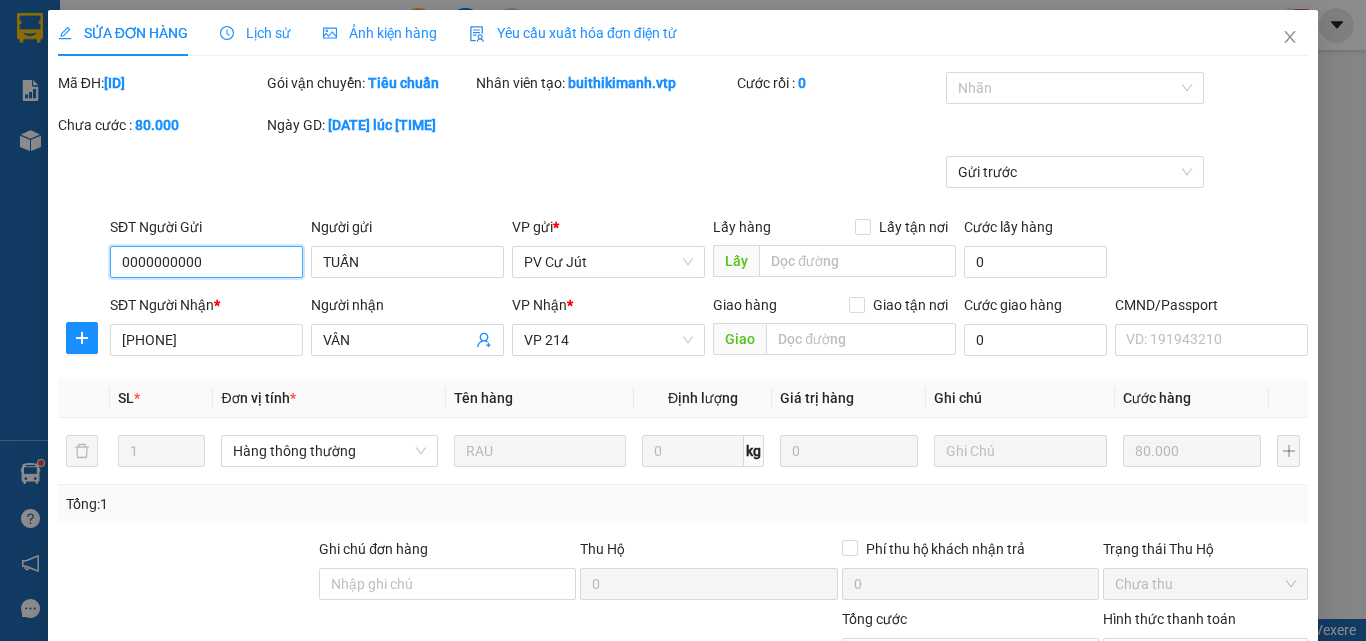 type on "TUẤN" 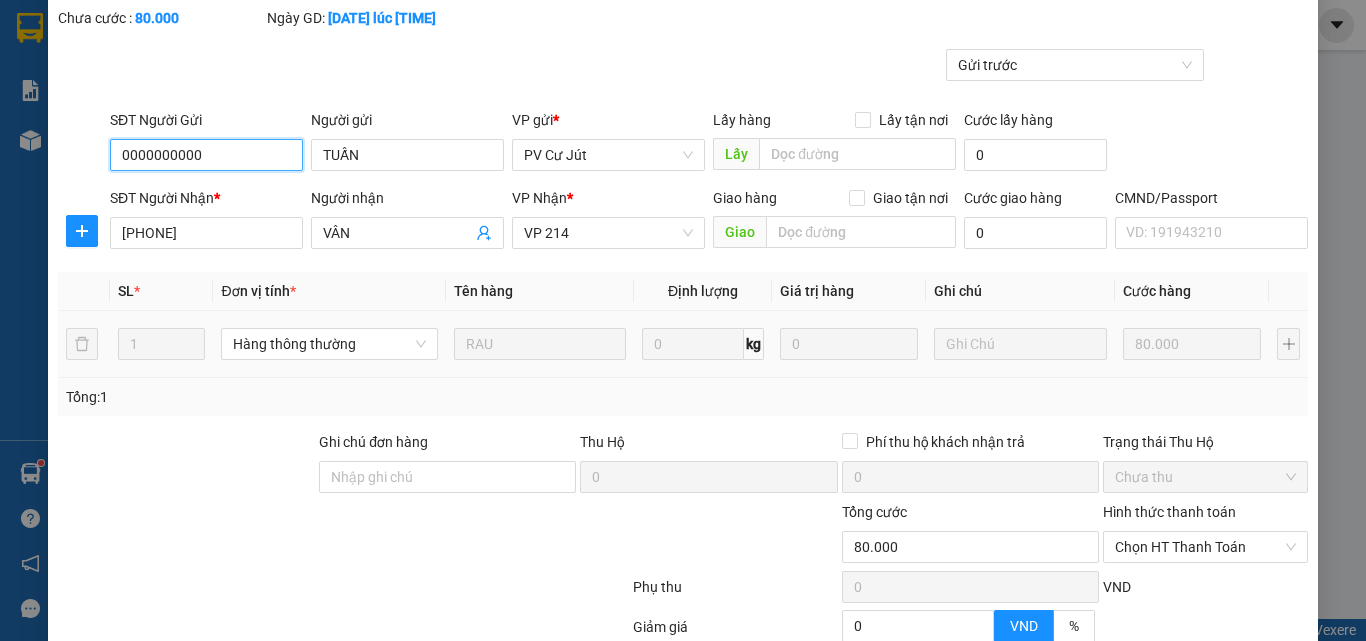 scroll, scrollTop: 0, scrollLeft: 0, axis: both 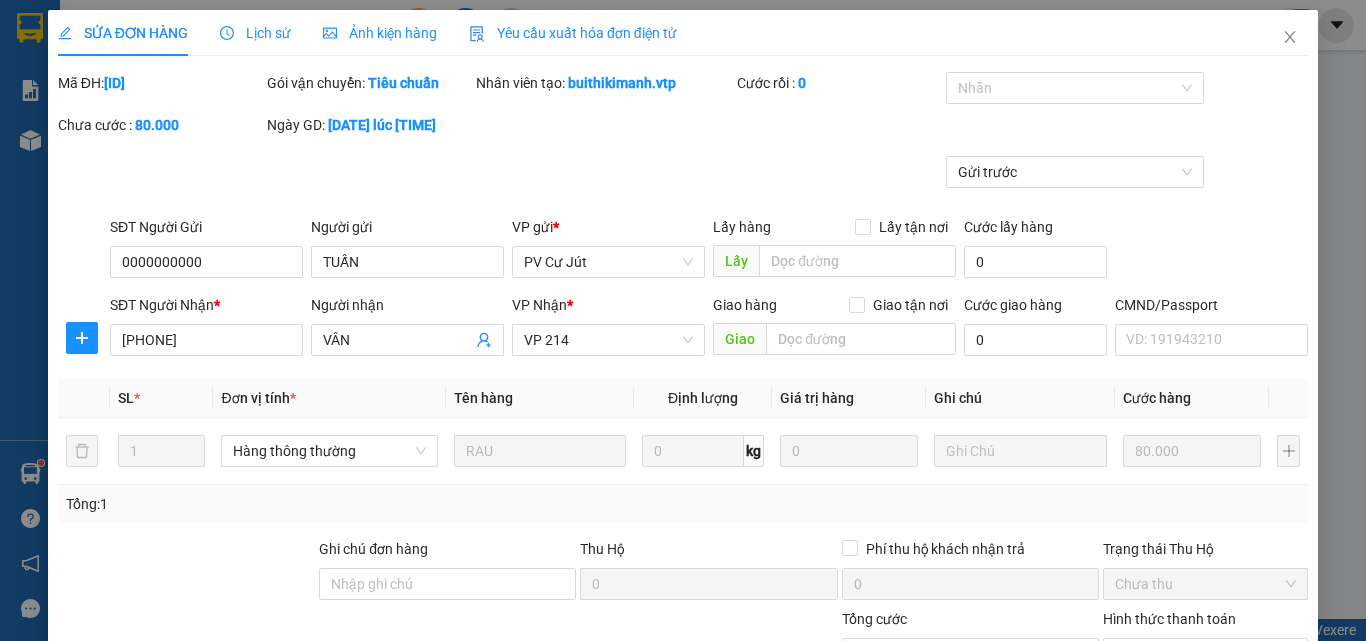 click on "Gửi trước" at bounding box center [683, 186] 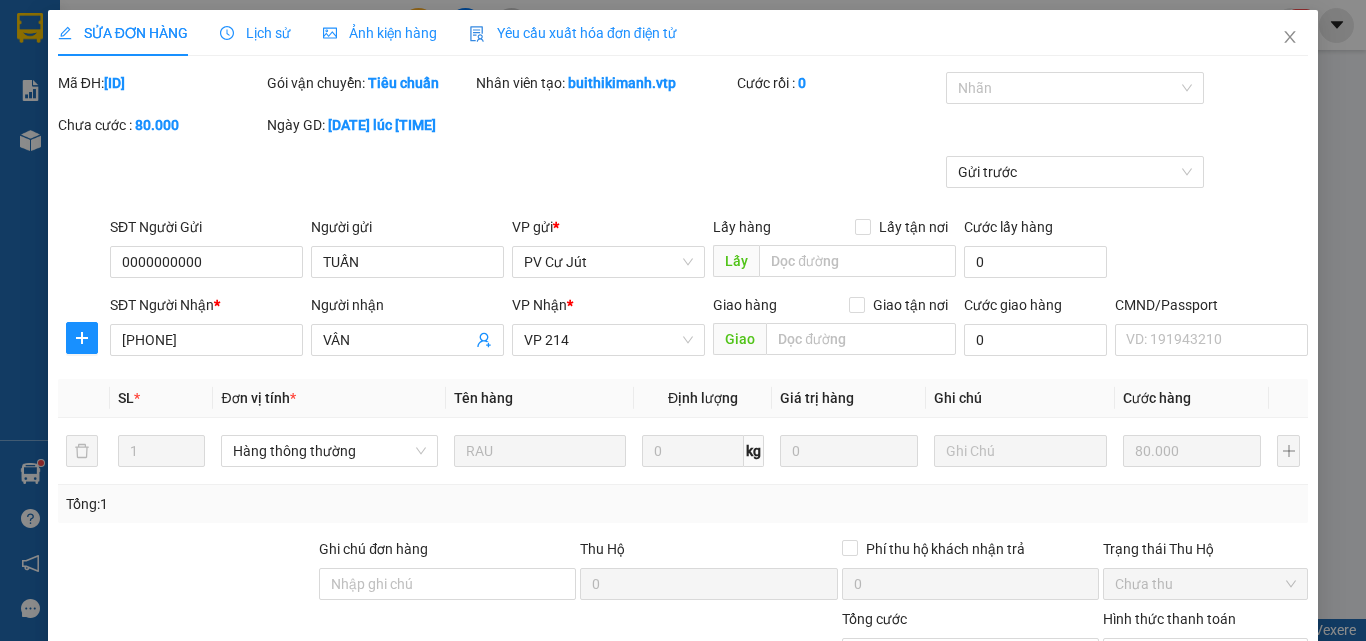 click on "Gửi trước" at bounding box center (683, 186) 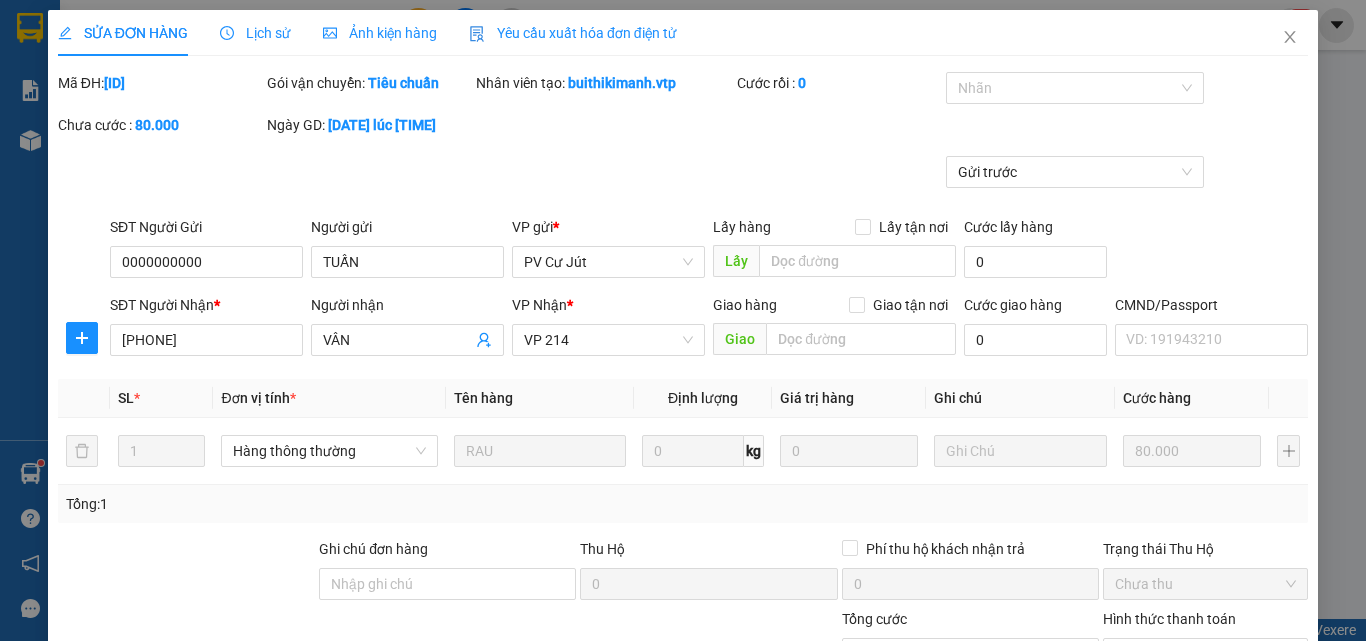 click on "Gửi trước" at bounding box center (683, 186) 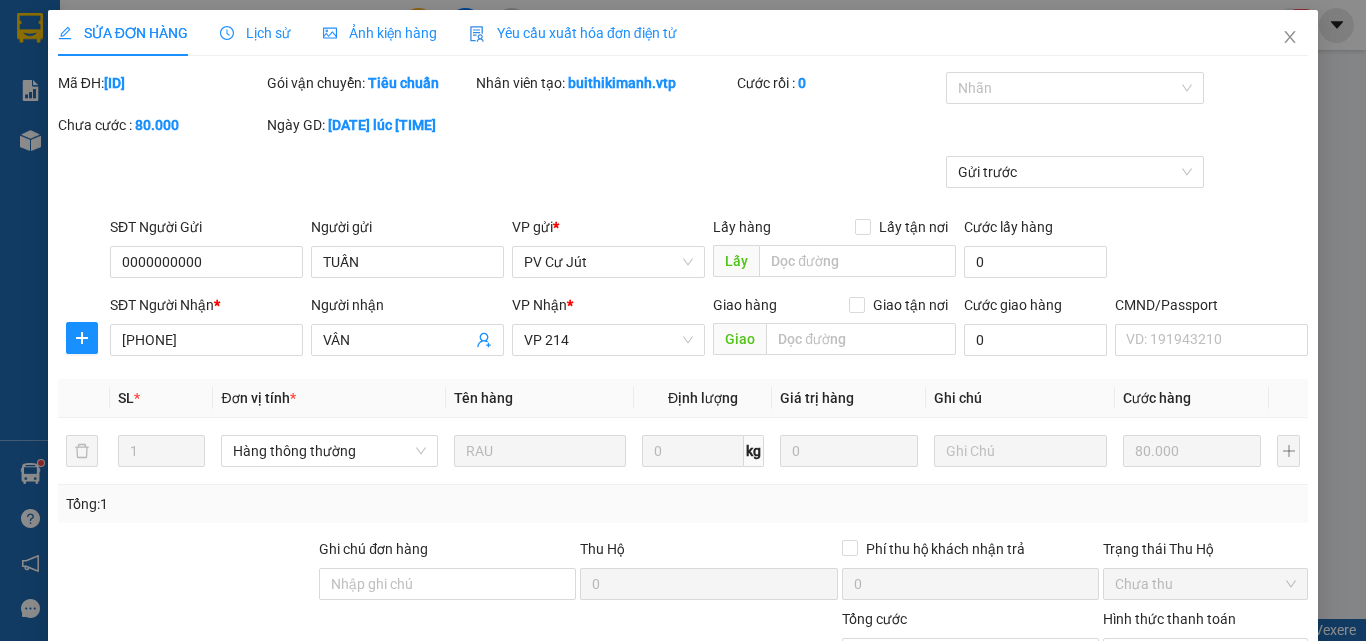 click on "Gửi trước" at bounding box center (683, 186) 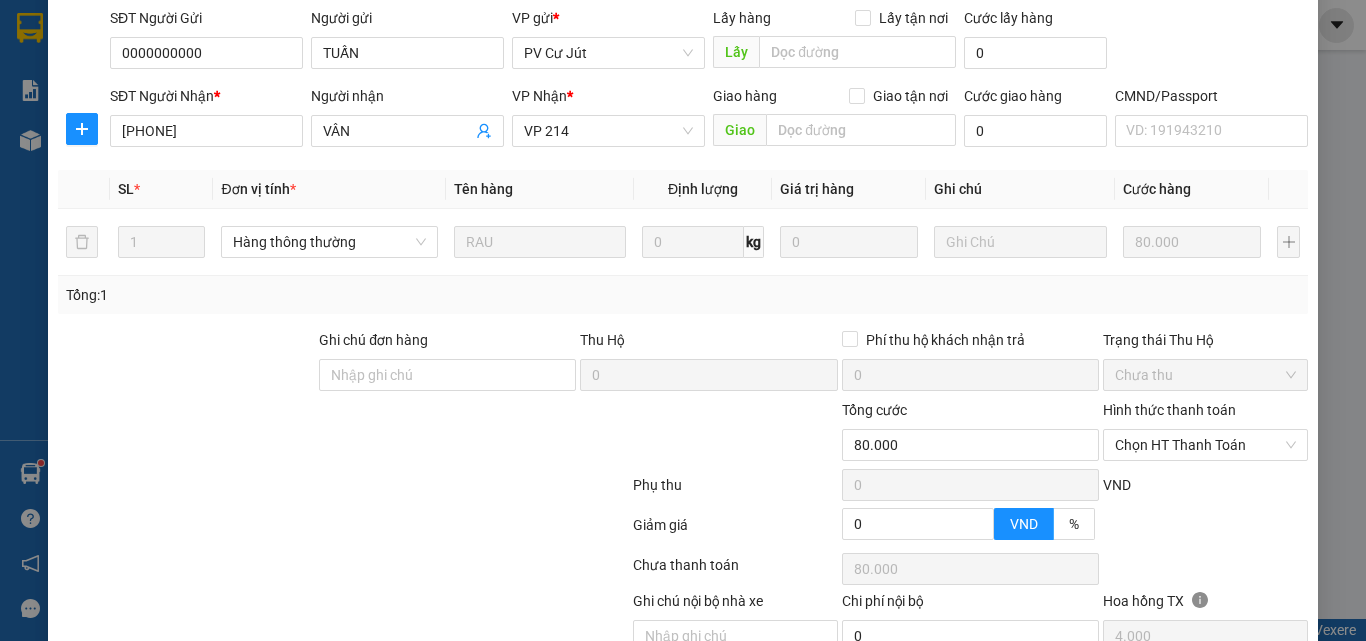 scroll, scrollTop: 306, scrollLeft: 0, axis: vertical 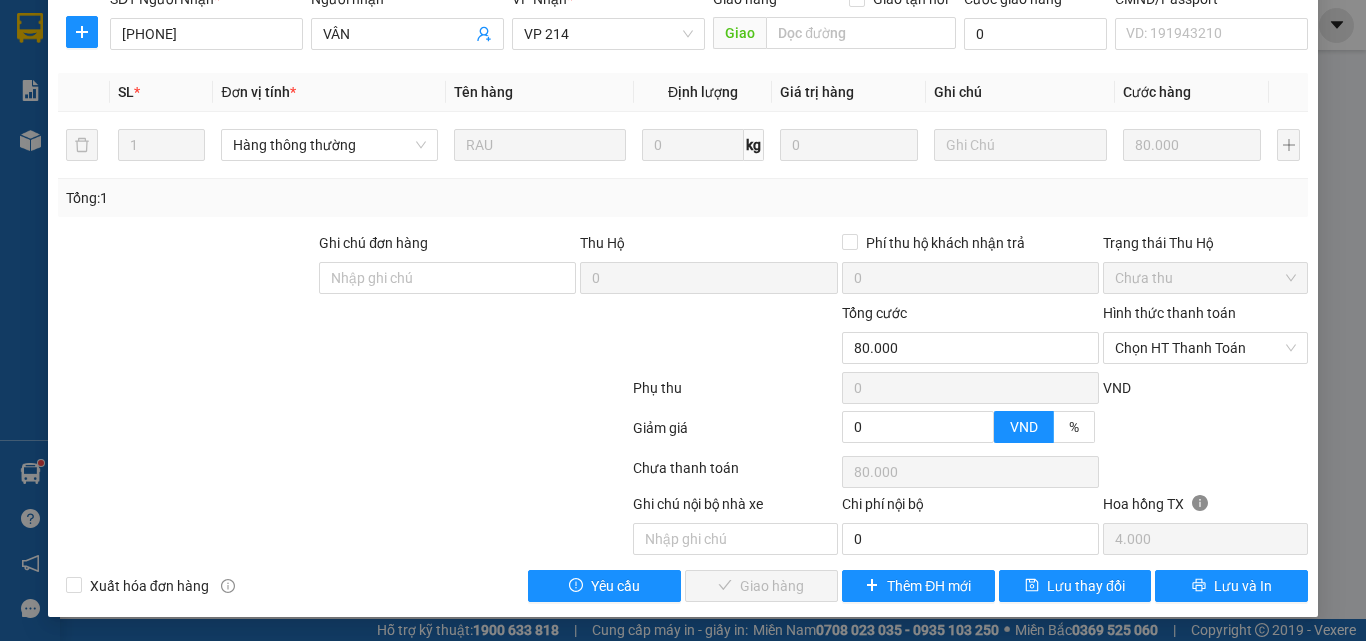 click on "Total Paid Fee 0 Total UnPaid Fee 80.000 Cash Collection Total Fee Mã ĐH:  CJ08250006 Gói vận chuyển:   Tiêu chuẩn Nhân viên tạo:   buithikimanh.vtp Cước rồi :   0   Nhãn Chưa cước :   80.000 Ngày GD:   01-08-2025 lúc 06:51 Gửi trước SĐT Người Gửi 0000000000 Người gửi TUẤN VP gửi  * PV Cư Jút Lấy hàng Lấy tận nơi Lấy Cước lấy hàng 0 SĐT Người Nhận  * 0984493478 Người nhận VÂN VP Nhận  * VP 214 Giao hàng Giao tận nơi Giao Cước giao hàng 0 CMND/Passport VD: 191943210 SL  * Đơn vị tính  * Tên hàng  Định lượng Giá trị hàng Ghi chú Cước hàng                   1 Hàng thông thường RAU 0 kg 0 80.000 Tổng:  1 Ghi chú đơn hàng Thu Hộ 0 Phí thu hộ khách nhận trả 0 Trạng thái Thu Hộ   Chưa thu Tổng cước 80.000 Hình thức thanh toán Chọn HT Thanh Toán Phụ thu 0 VND Giảm giá 0 VND % Discount 0 Số tiền thu trước 0 Chọn HT Thanh Toán Chưa thanh toán 0" at bounding box center [683, 184] 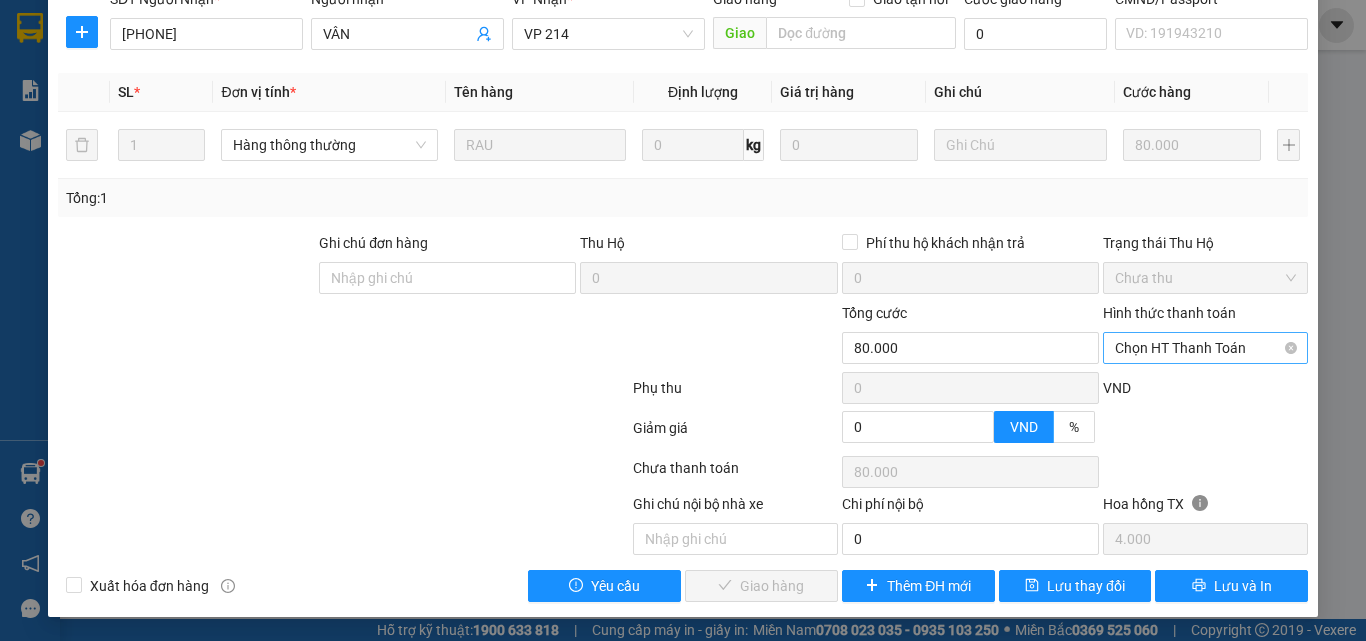 click on "Chọn HT Thanh Toán" at bounding box center [1205, 348] 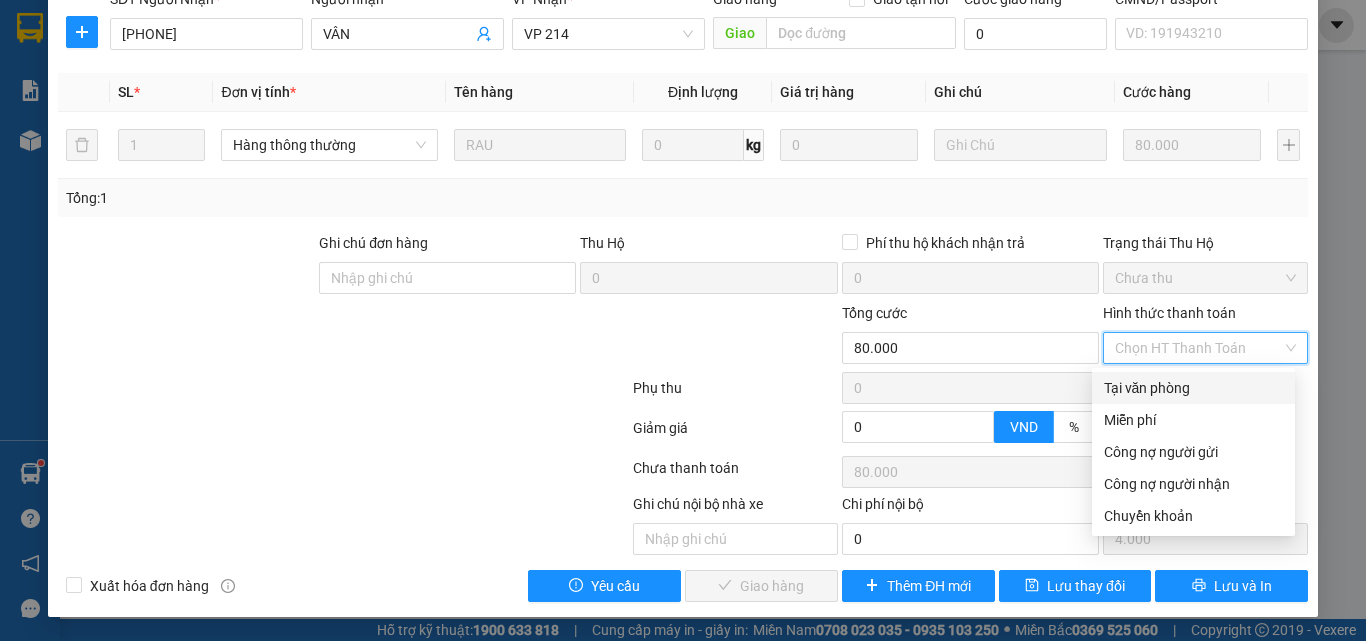 click on "Tại văn phòng" at bounding box center (1193, 388) 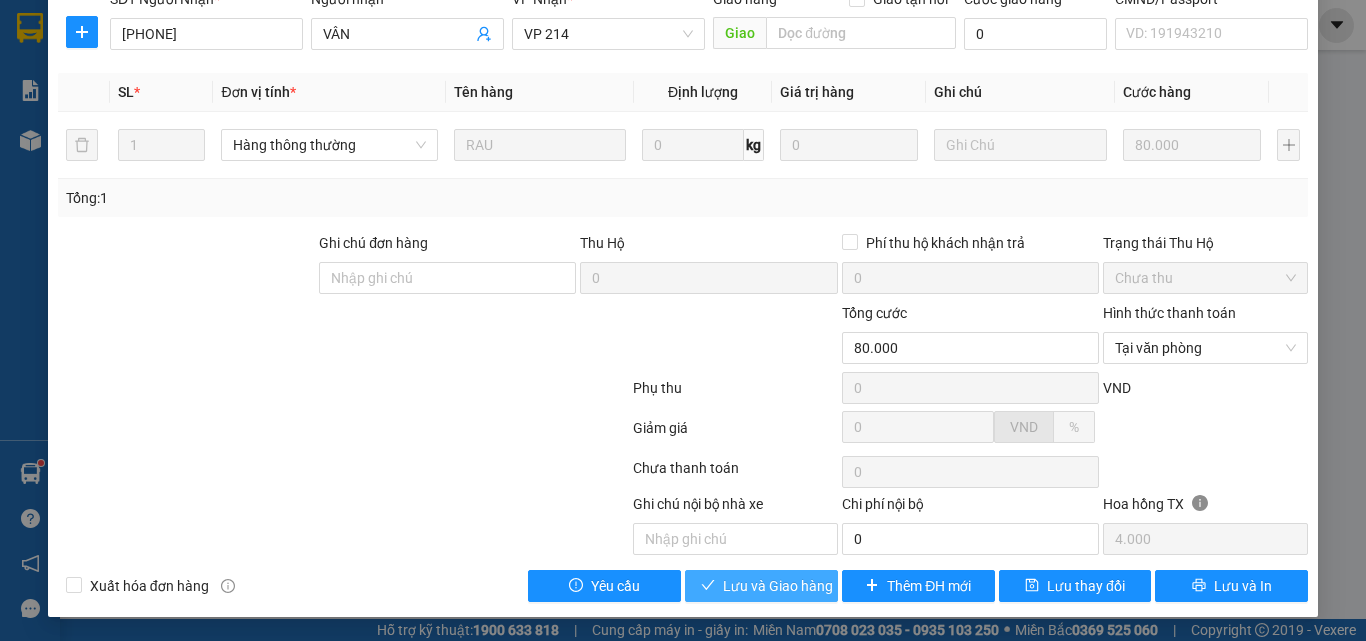 click on "Lưu và Giao hàng" at bounding box center (778, 586) 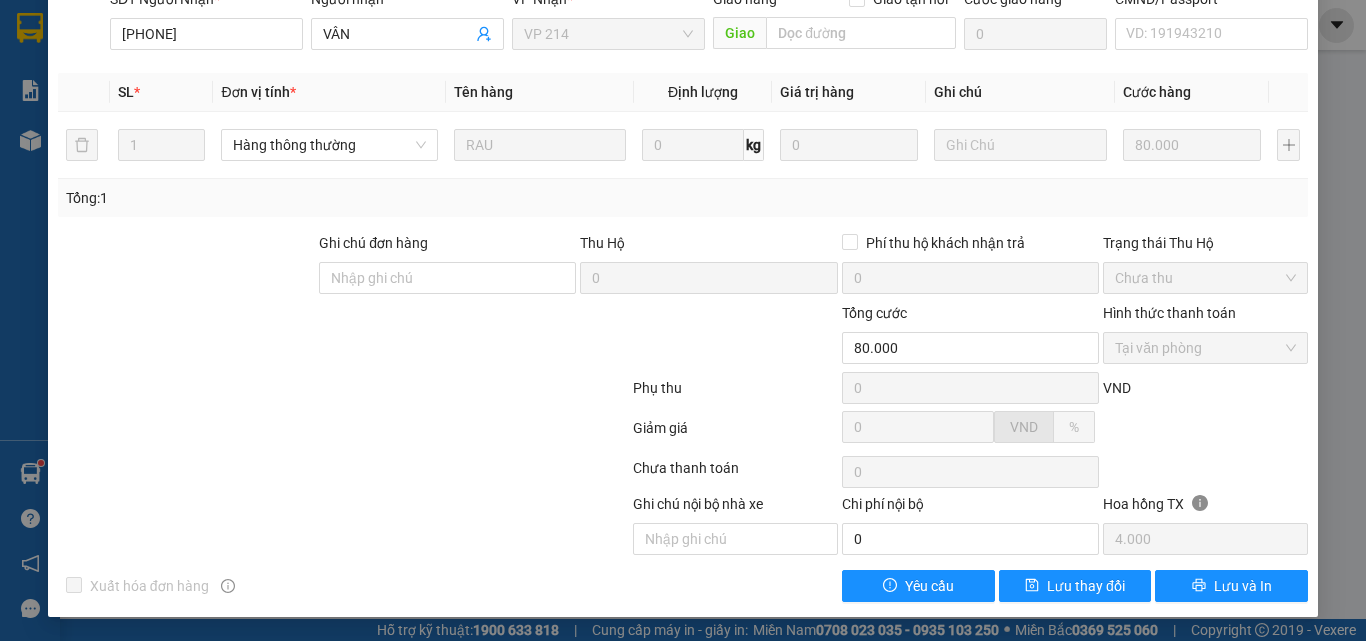 scroll, scrollTop: 0, scrollLeft: 0, axis: both 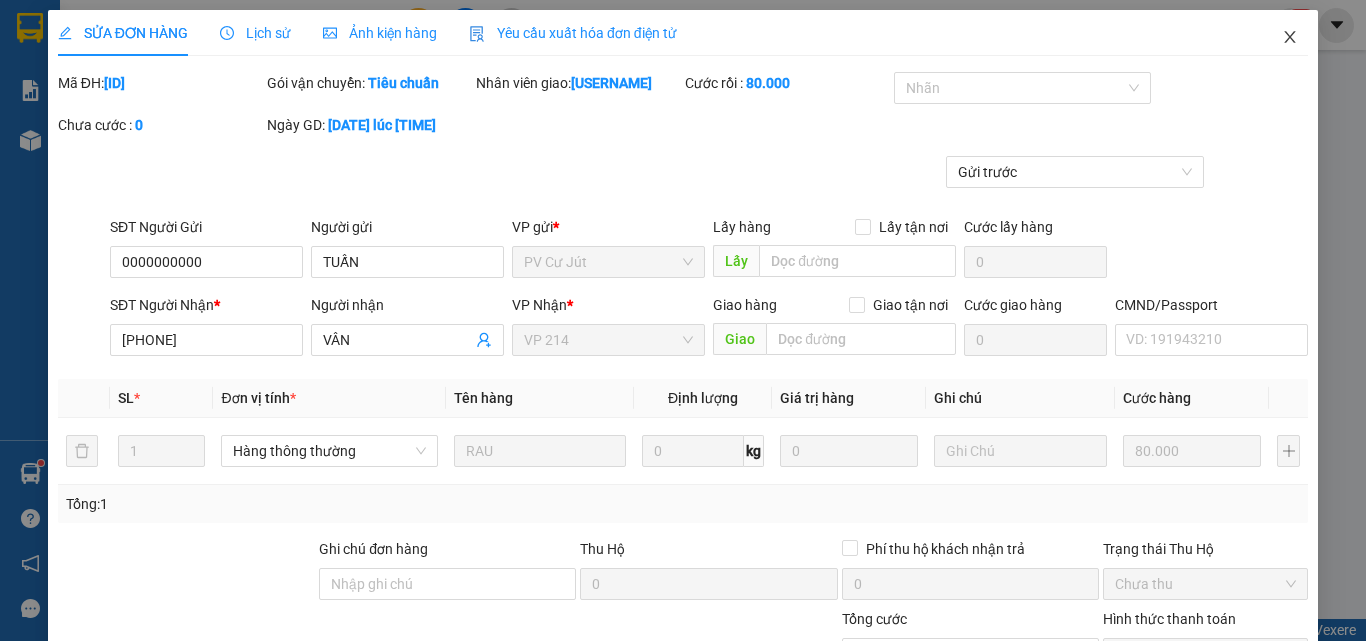 click 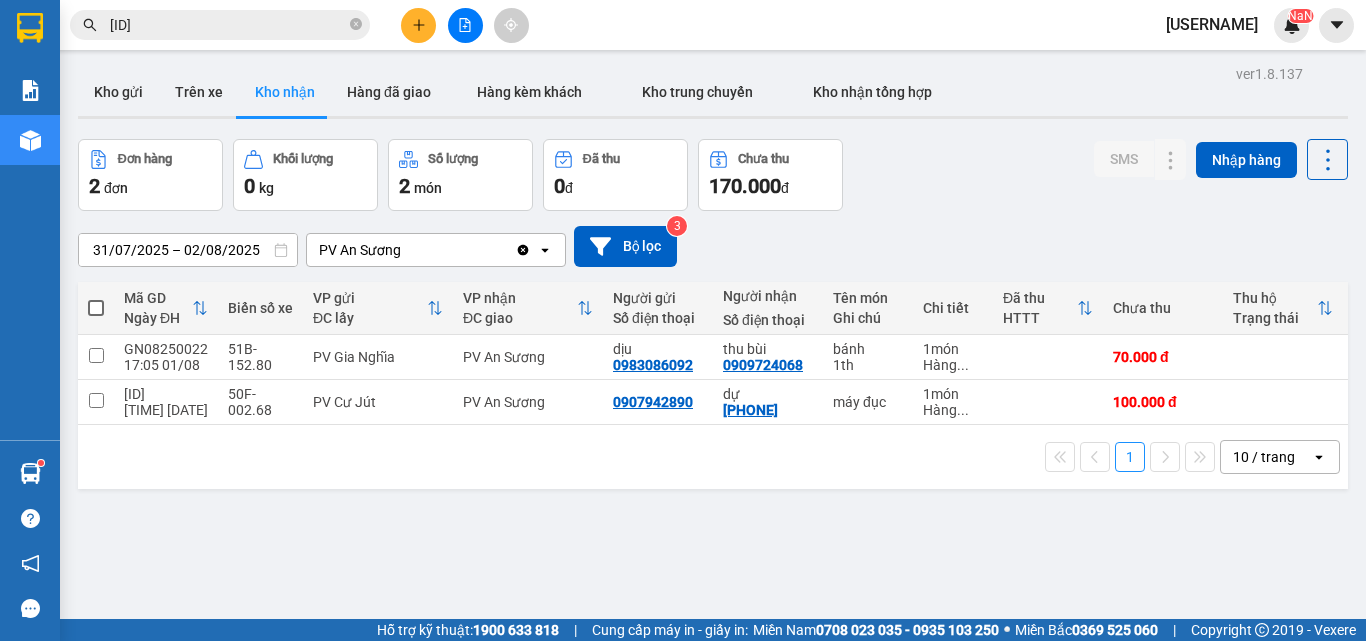 click on "08250006" at bounding box center [228, 25] 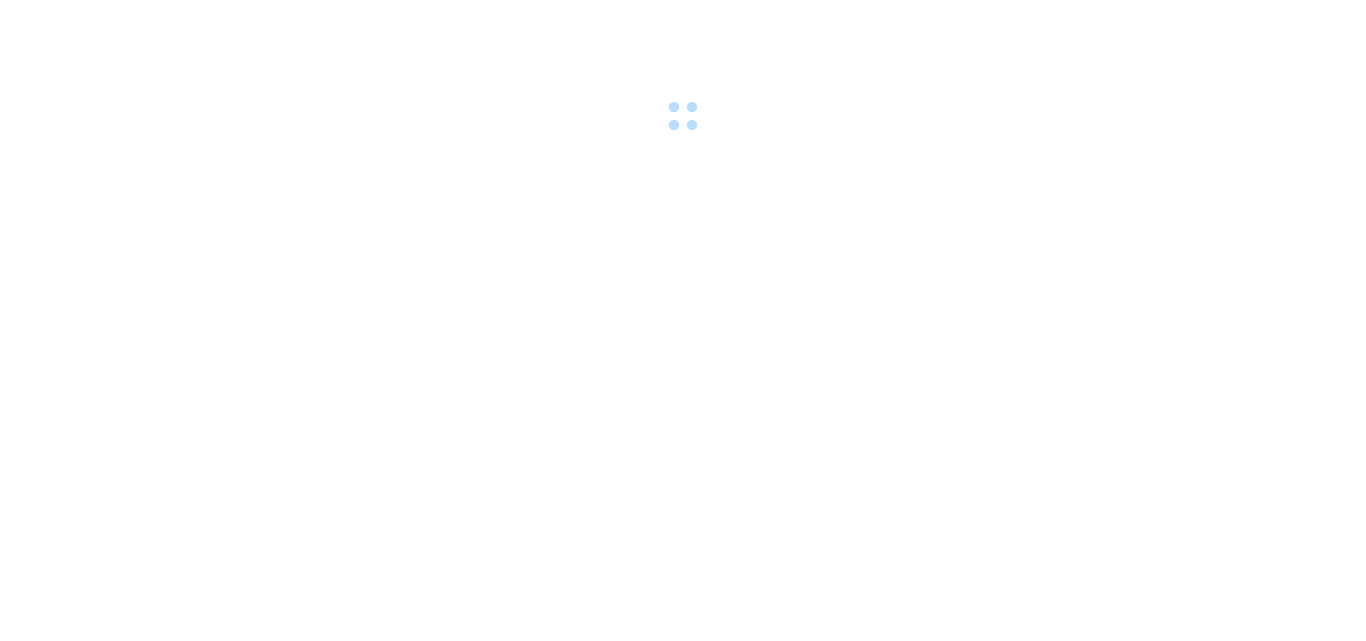 scroll, scrollTop: 0, scrollLeft: 0, axis: both 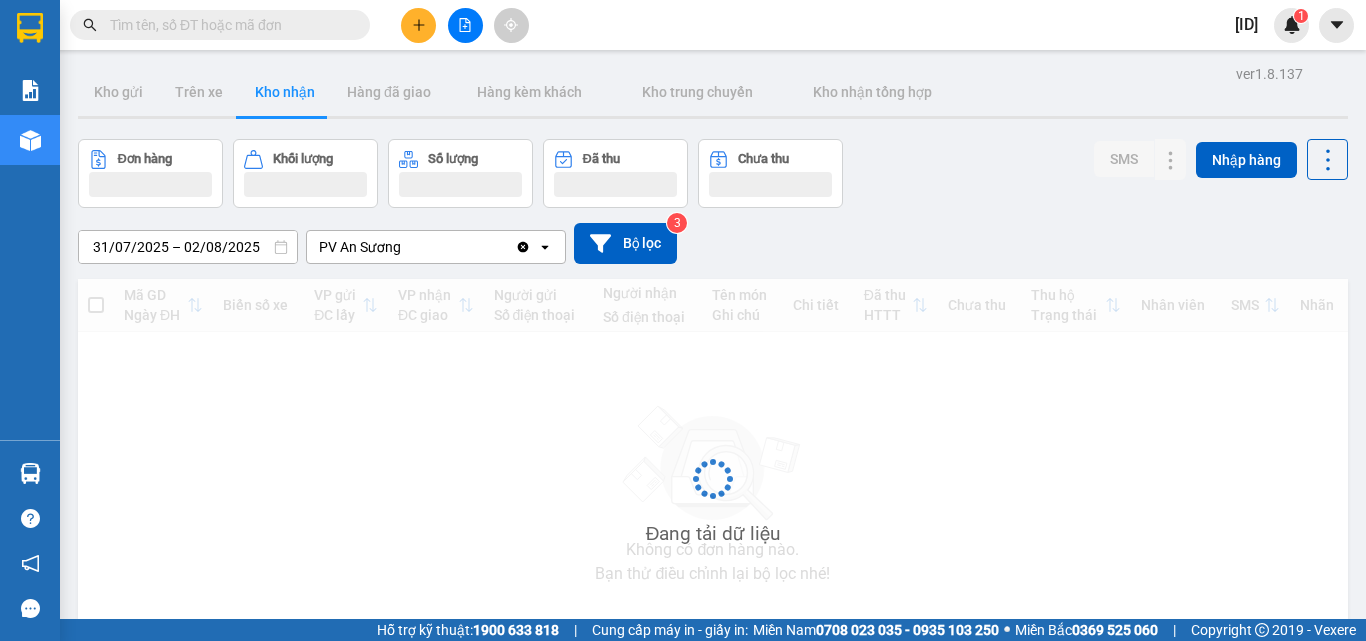 click at bounding box center (228, 25) 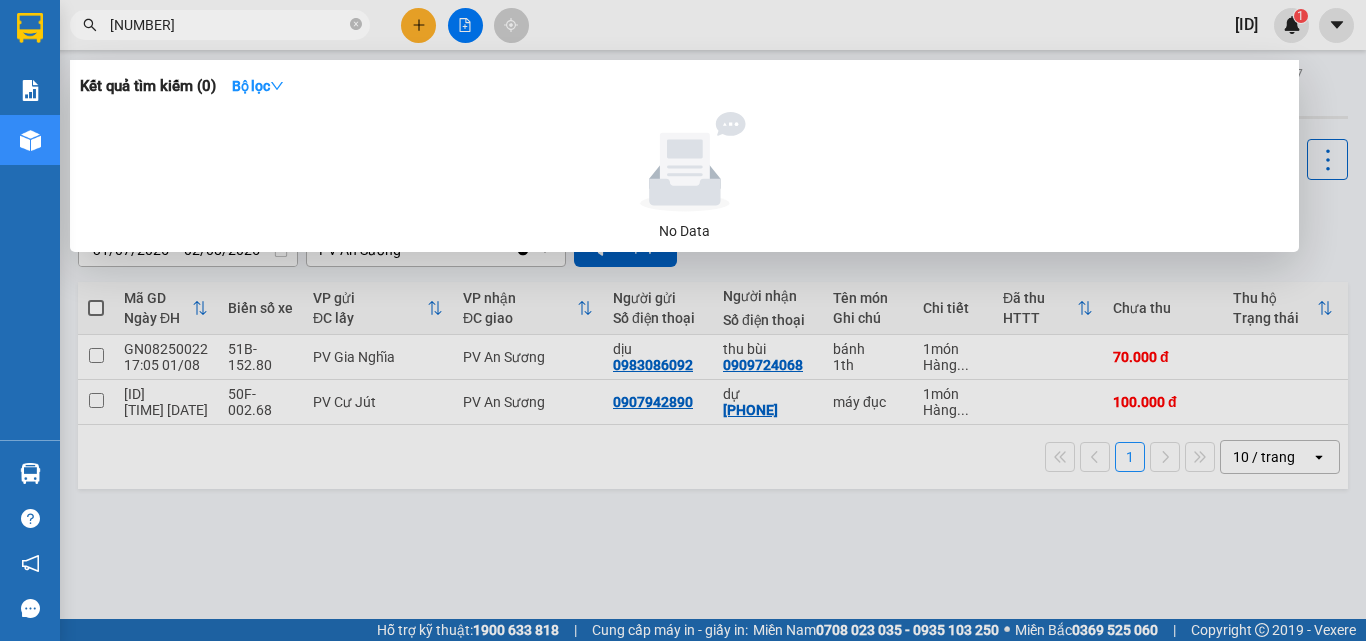 click on "[NUMBER]" at bounding box center [228, 25] 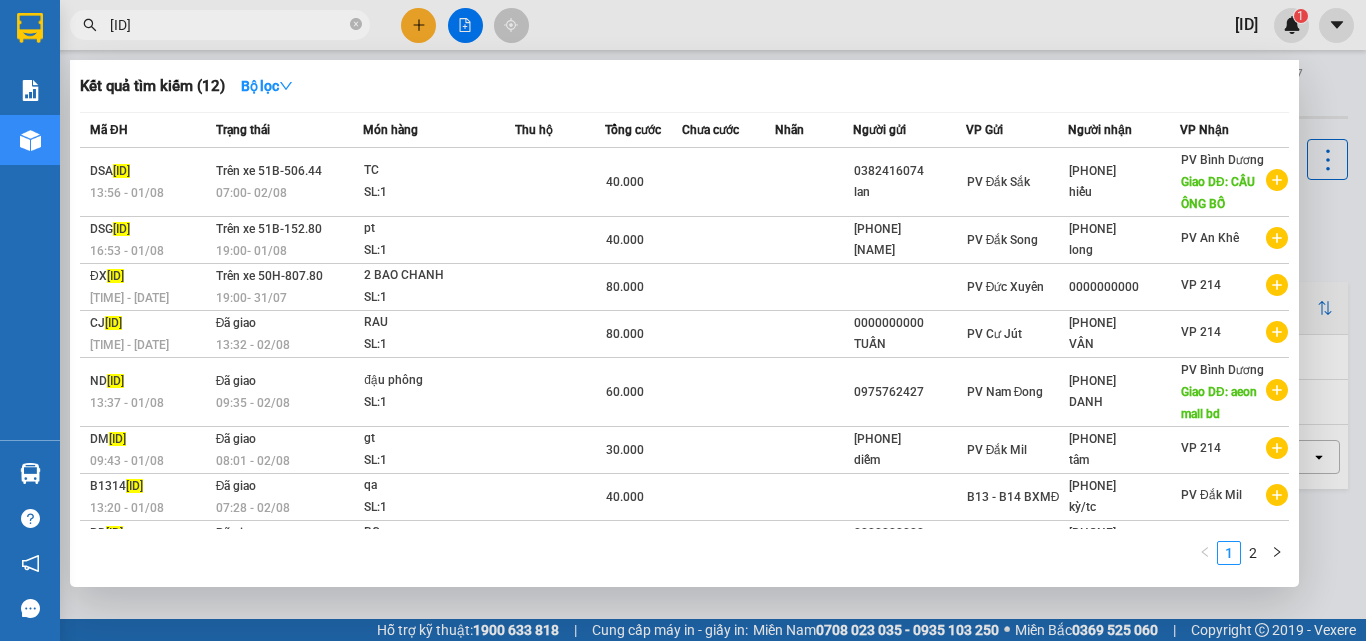 drag, startPoint x: 214, startPoint y: 25, endPoint x: 110, endPoint y: 55, distance: 108.24047 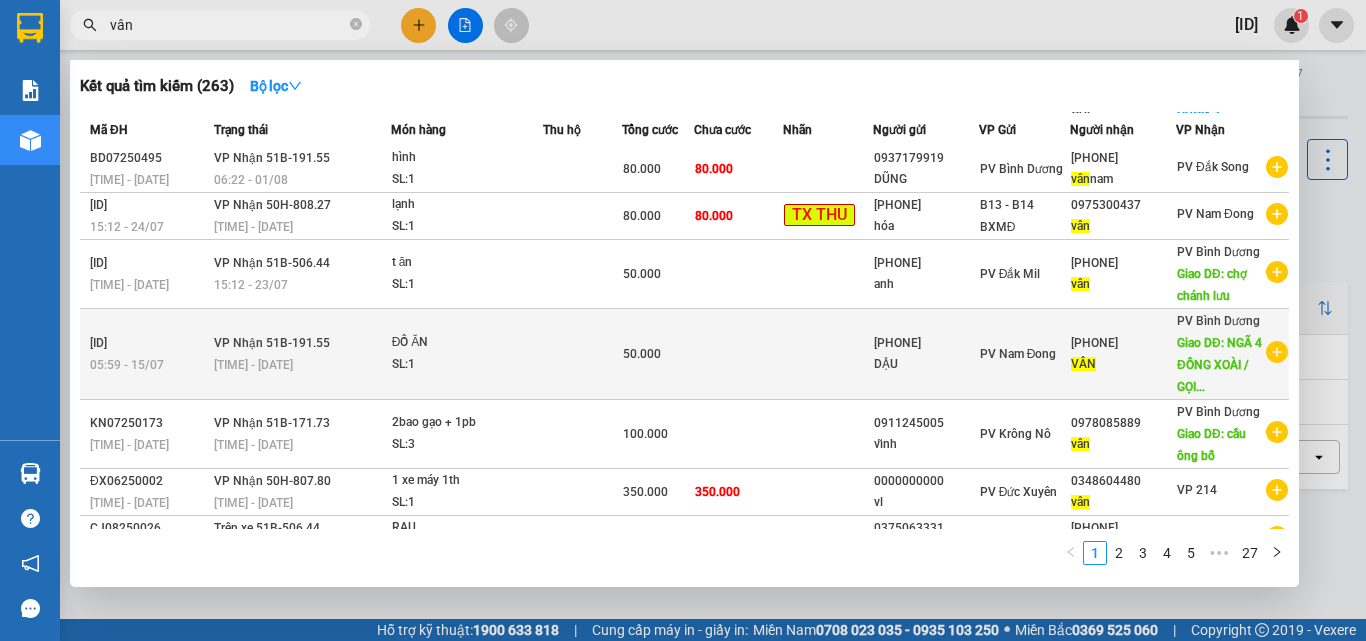 scroll, scrollTop: 265, scrollLeft: 0, axis: vertical 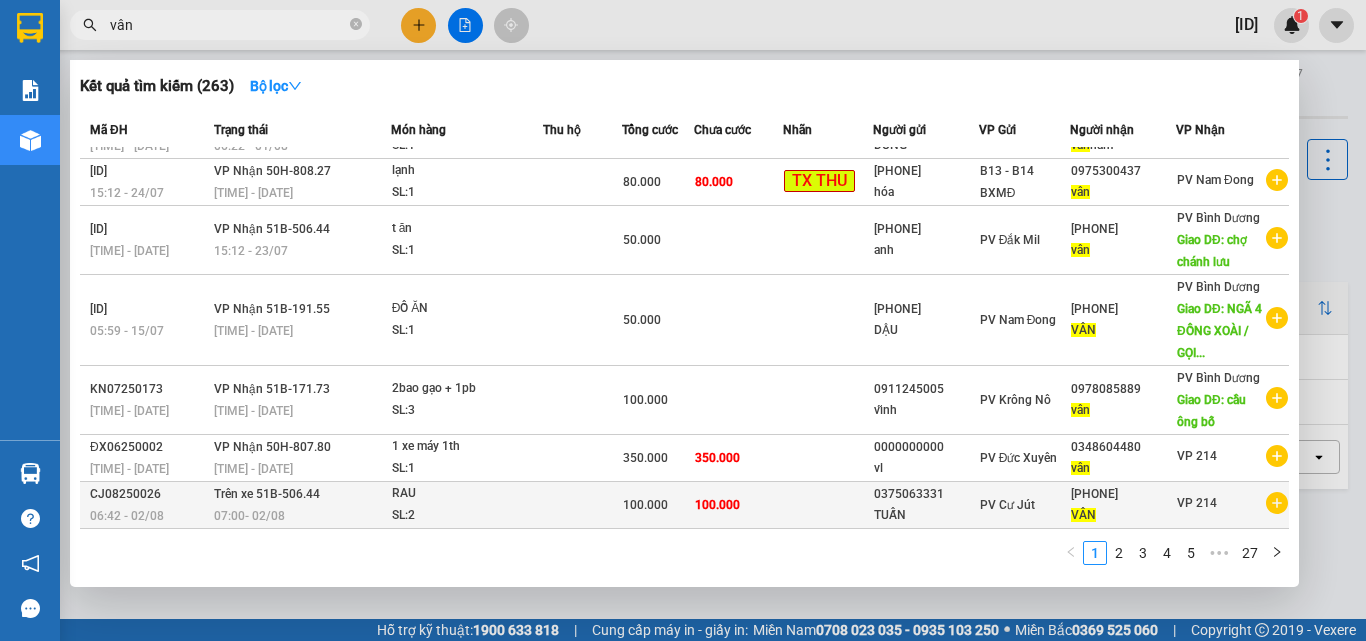 drag, startPoint x: 1136, startPoint y: 493, endPoint x: 1063, endPoint y: 500, distance: 73.33485 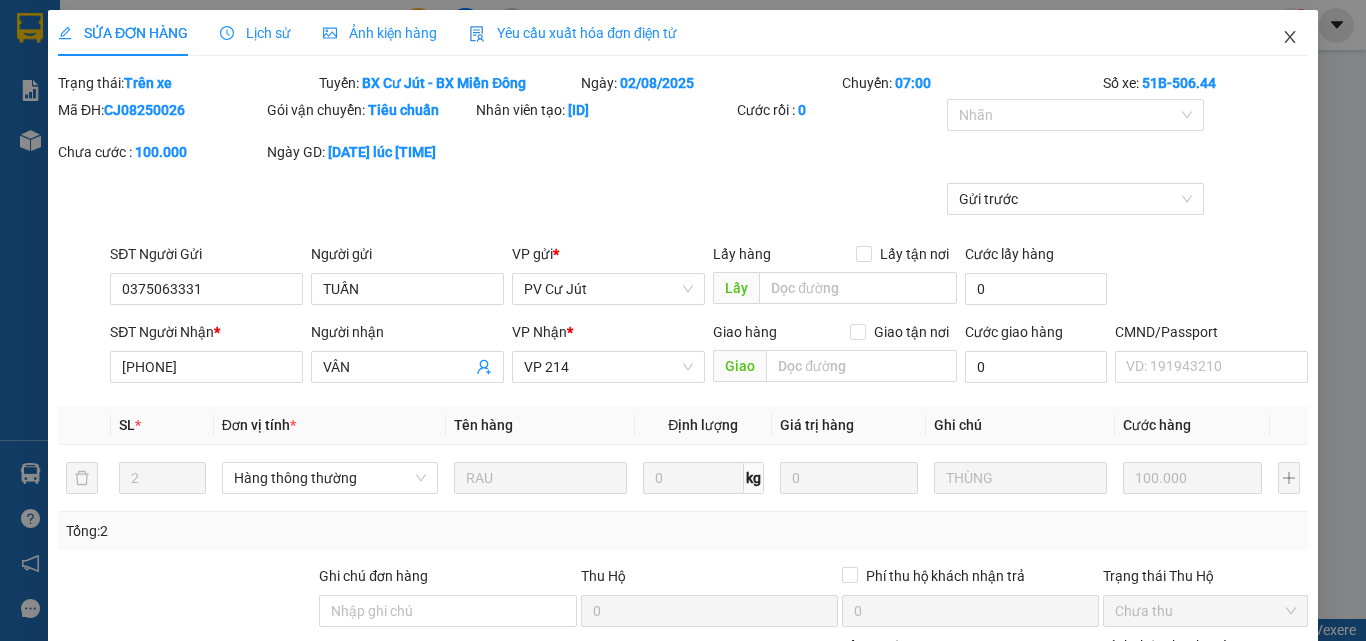 click 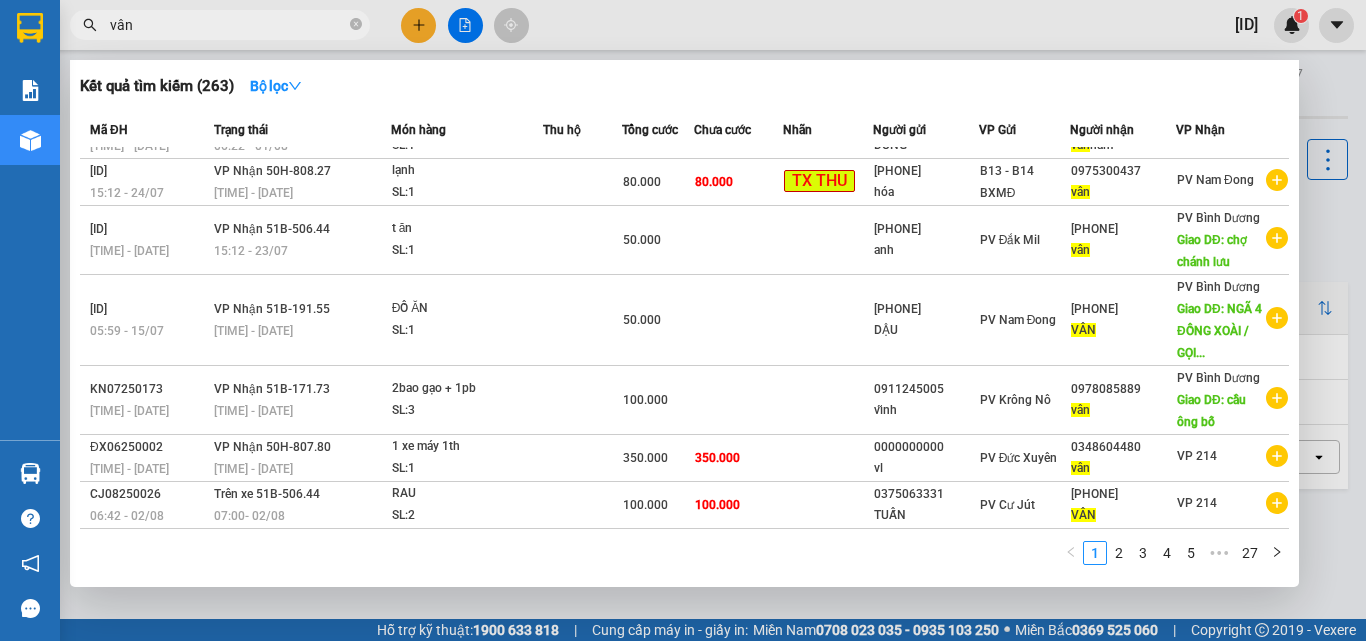 drag, startPoint x: 164, startPoint y: 29, endPoint x: 103, endPoint y: 44, distance: 62.817196 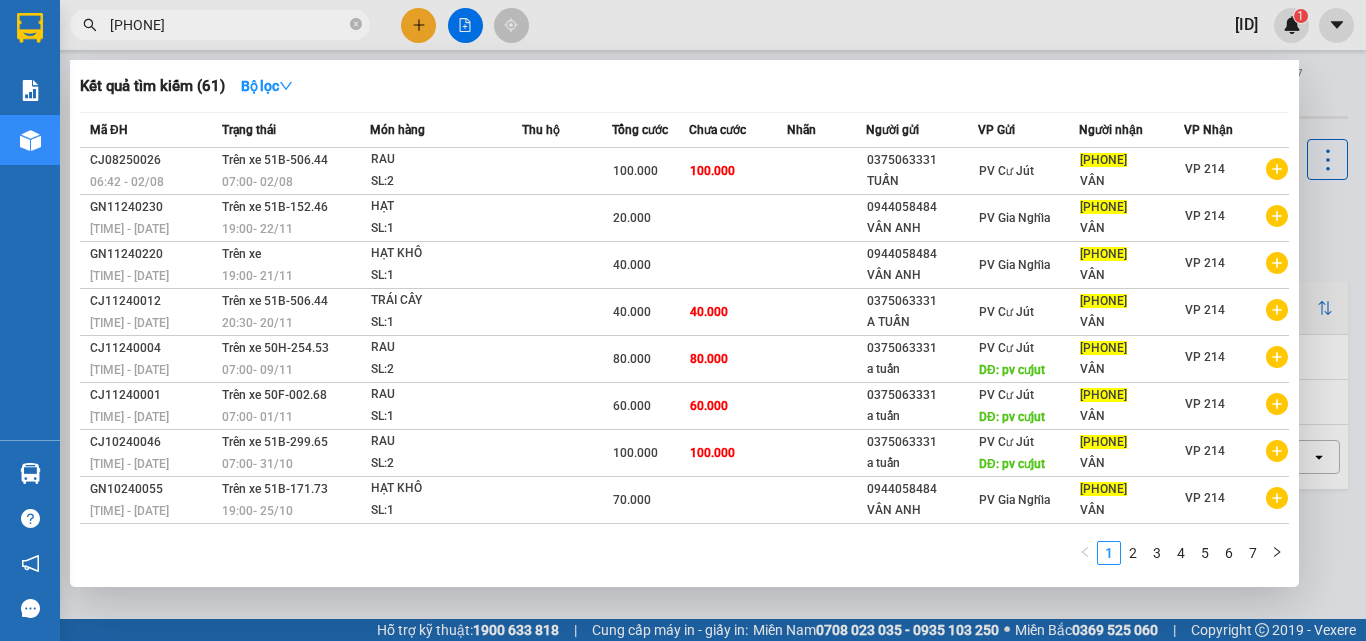 drag, startPoint x: 237, startPoint y: 34, endPoint x: 97, endPoint y: 57, distance: 141.87671 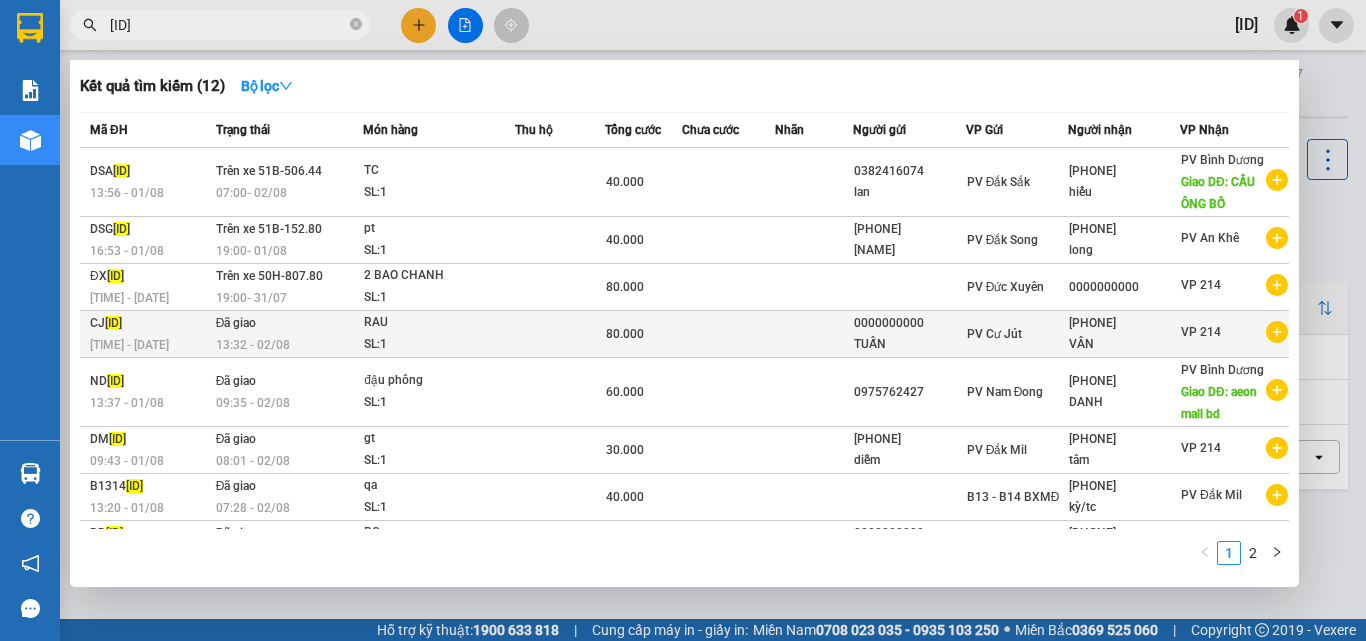 type on "08250006" 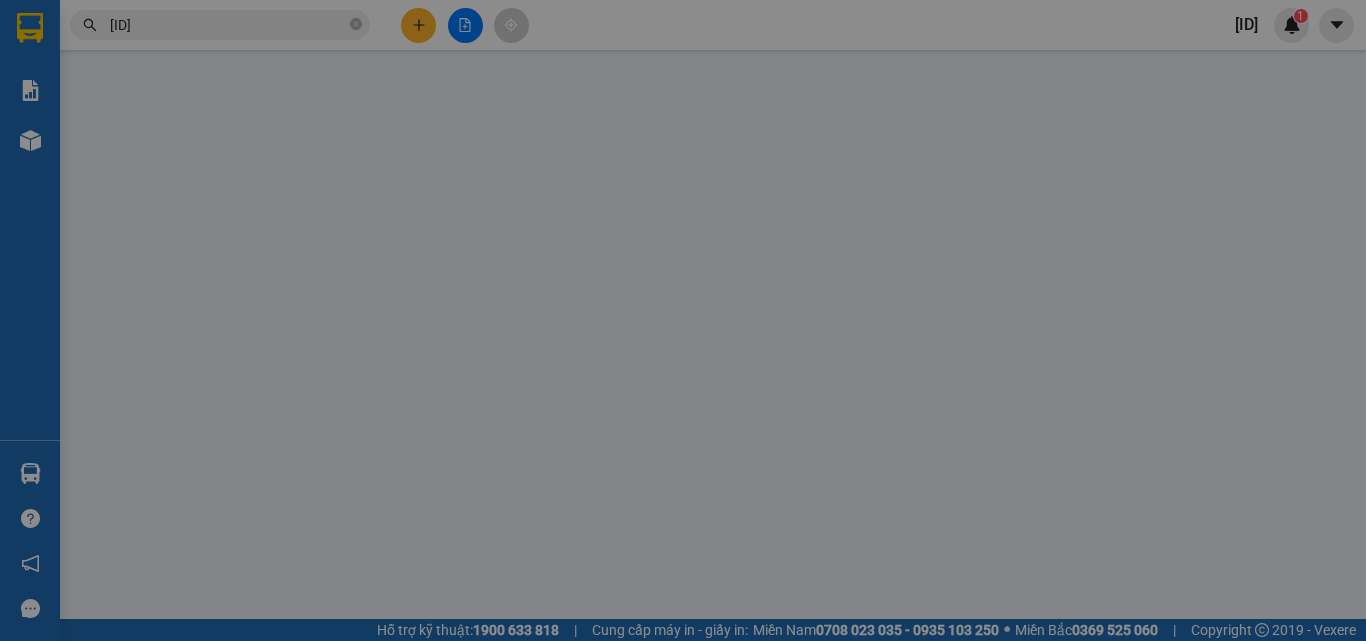 type on "4.000" 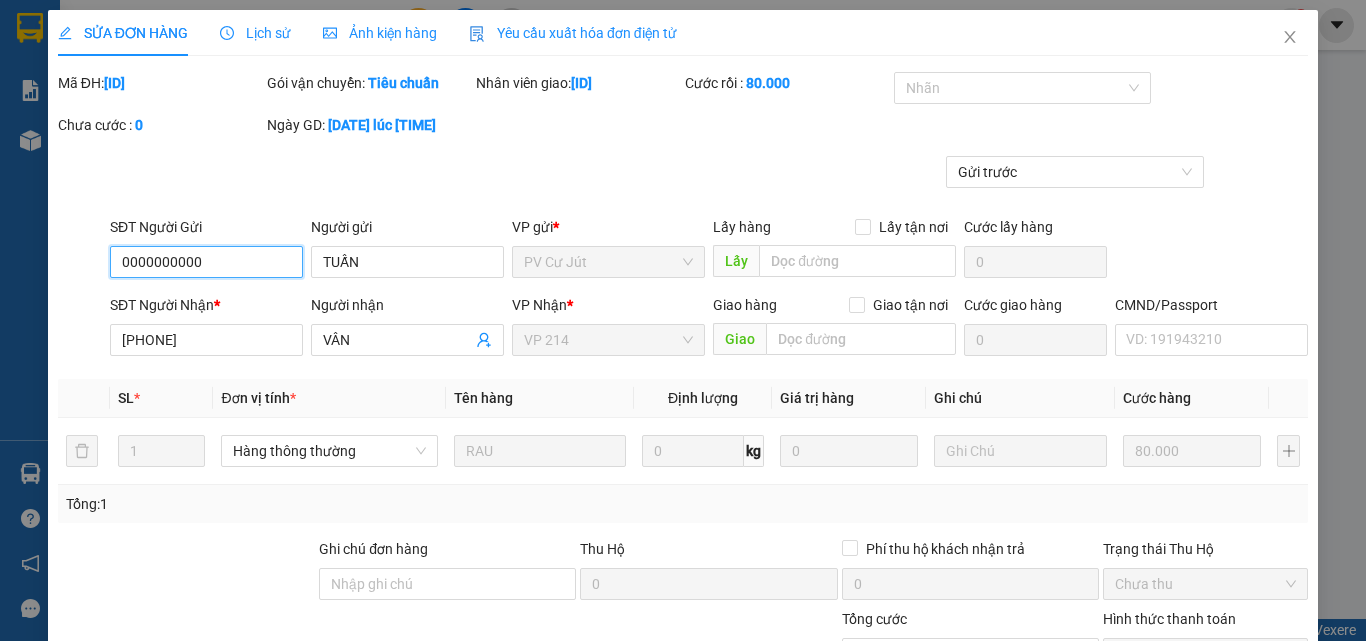 type on "0000000000" 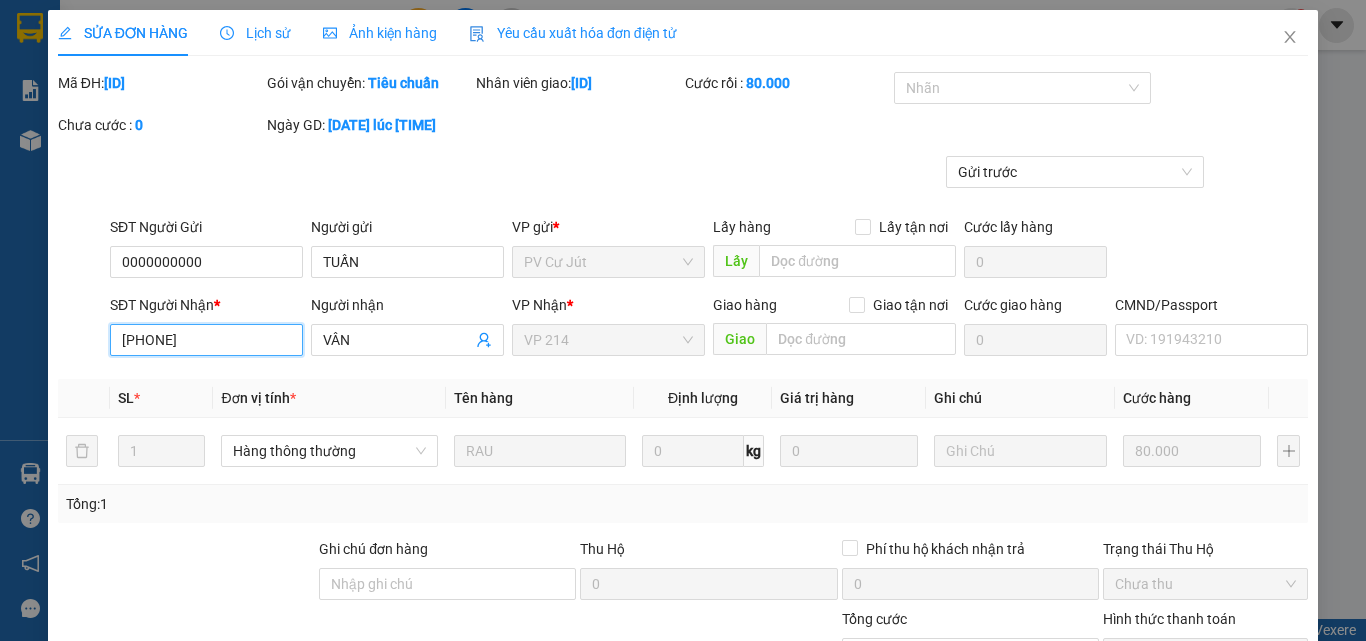drag, startPoint x: 219, startPoint y: 358, endPoint x: 35, endPoint y: 378, distance: 185.08377 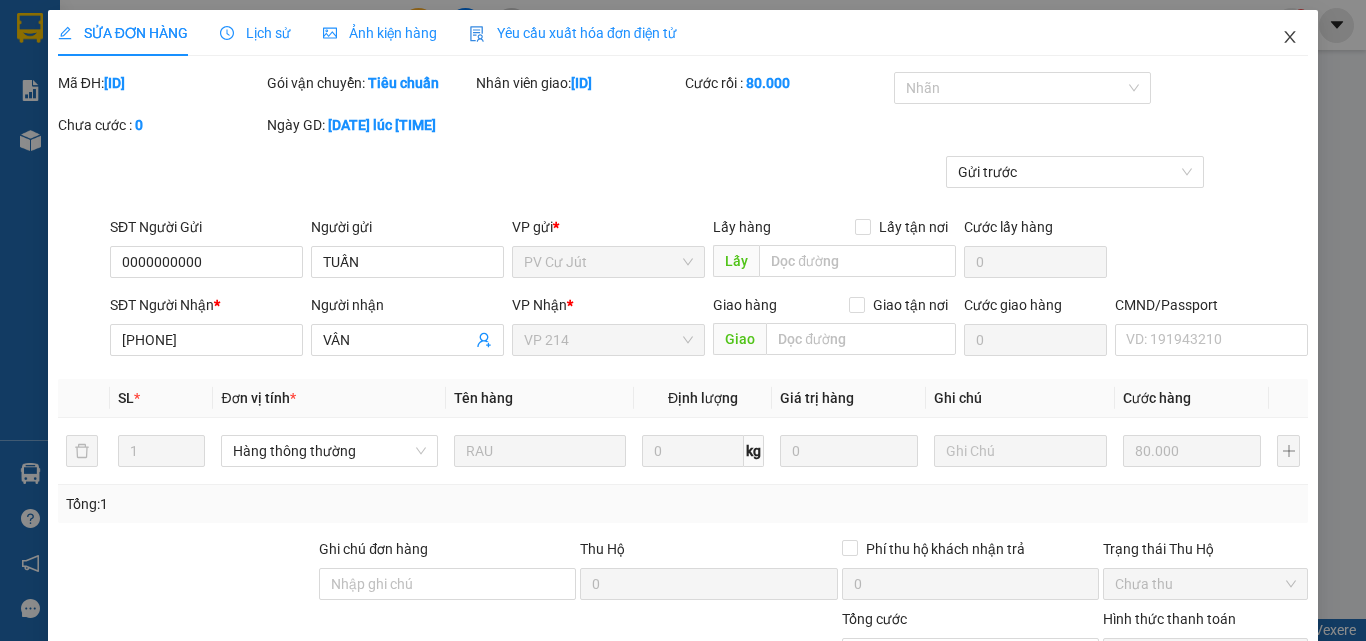click at bounding box center (1290, 38) 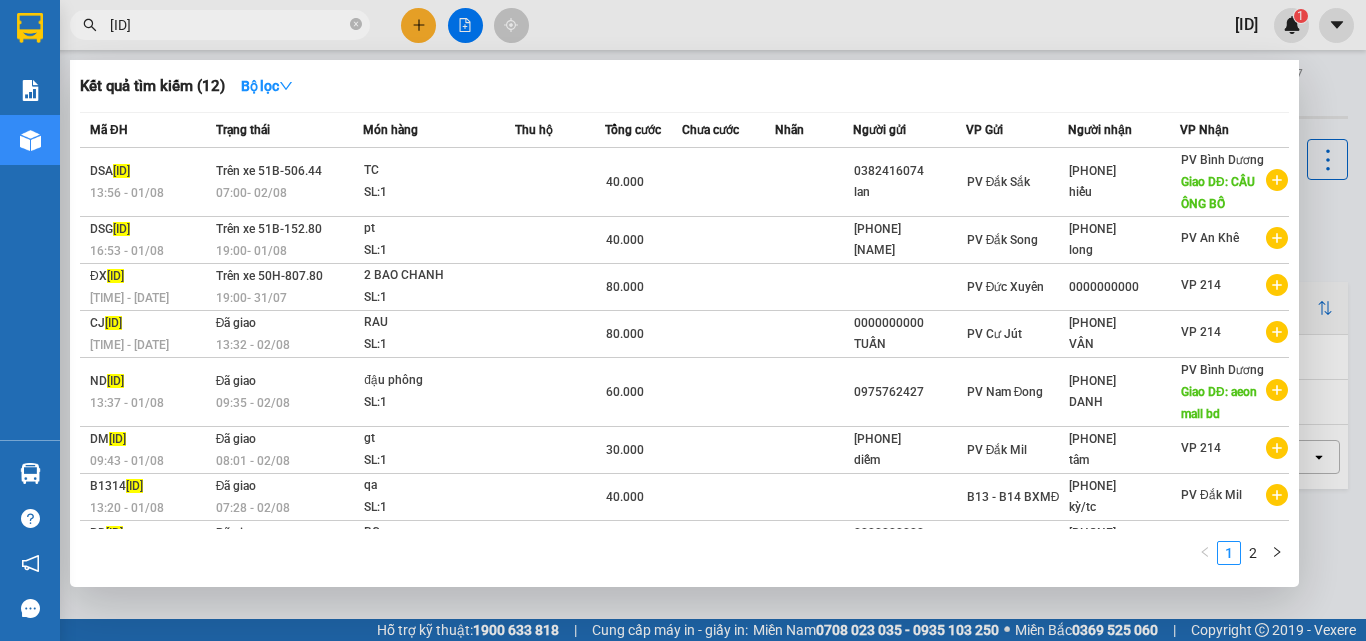 drag, startPoint x: 209, startPoint y: 27, endPoint x: 82, endPoint y: 73, distance: 135.07405 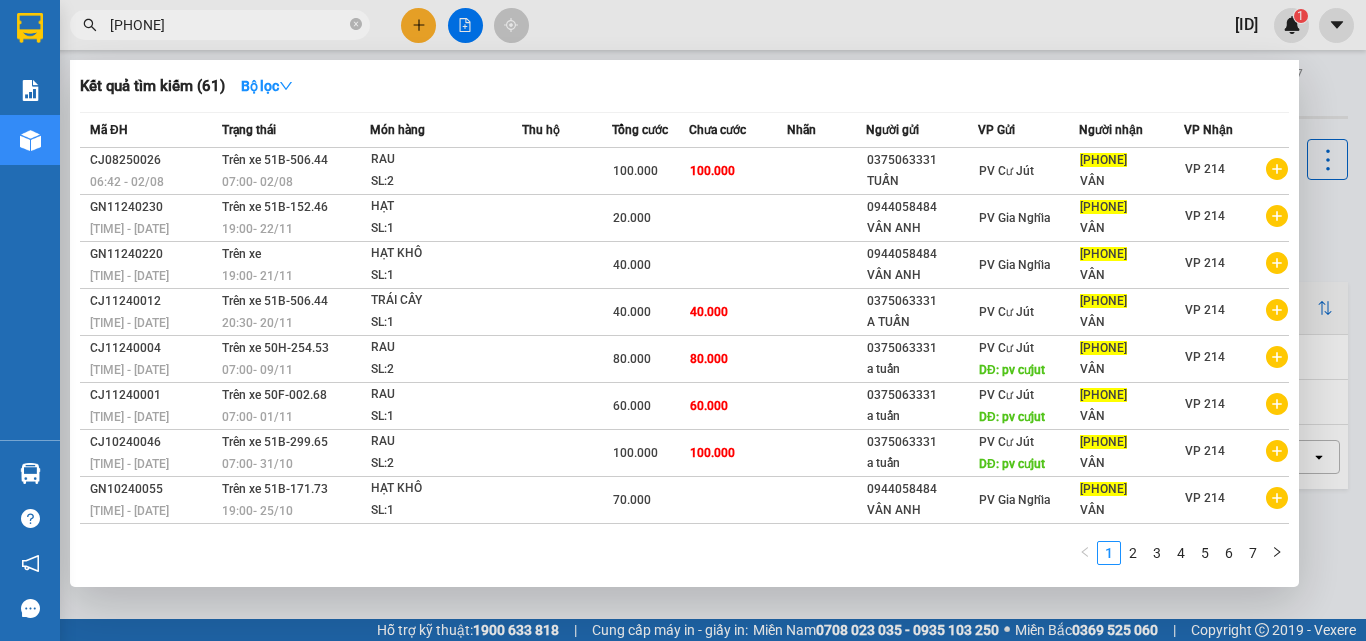 type on "0984493478" 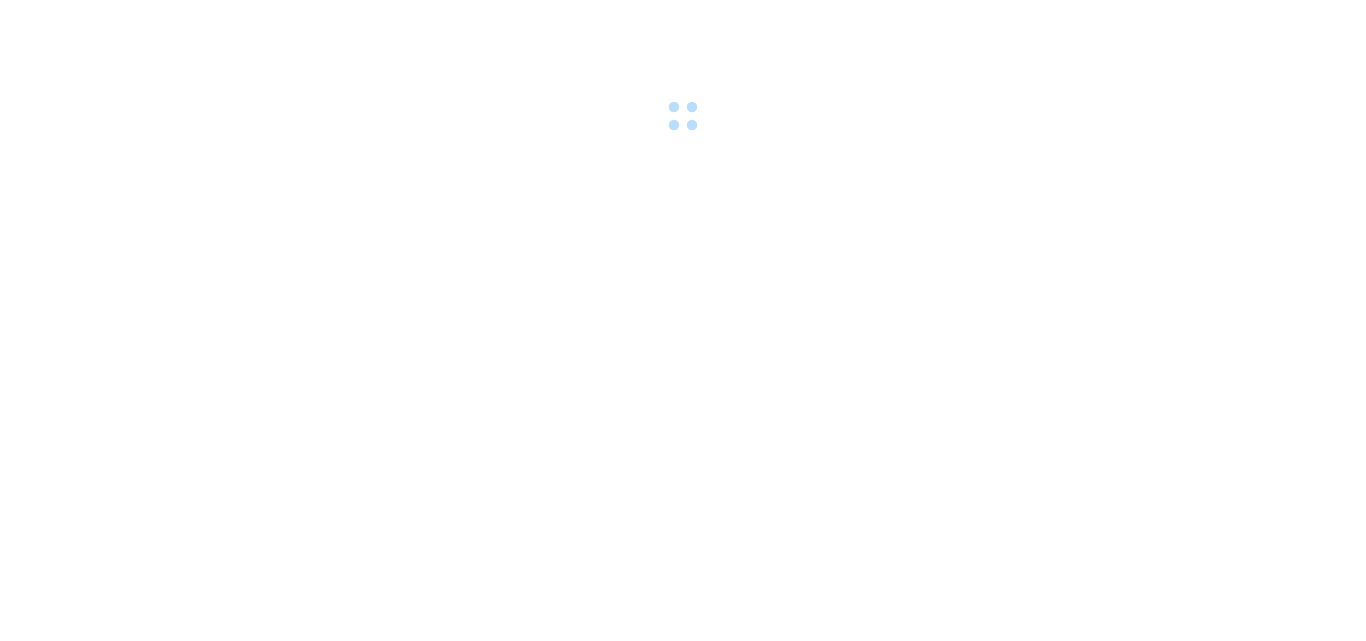 scroll, scrollTop: 0, scrollLeft: 0, axis: both 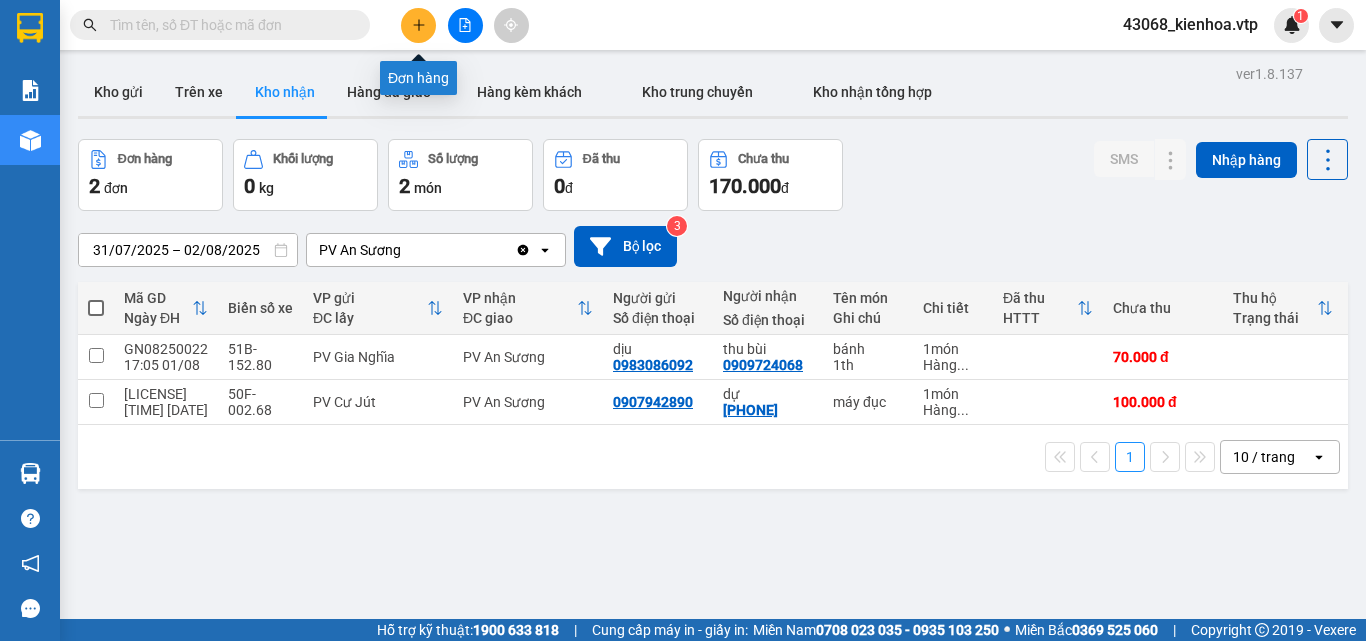 click 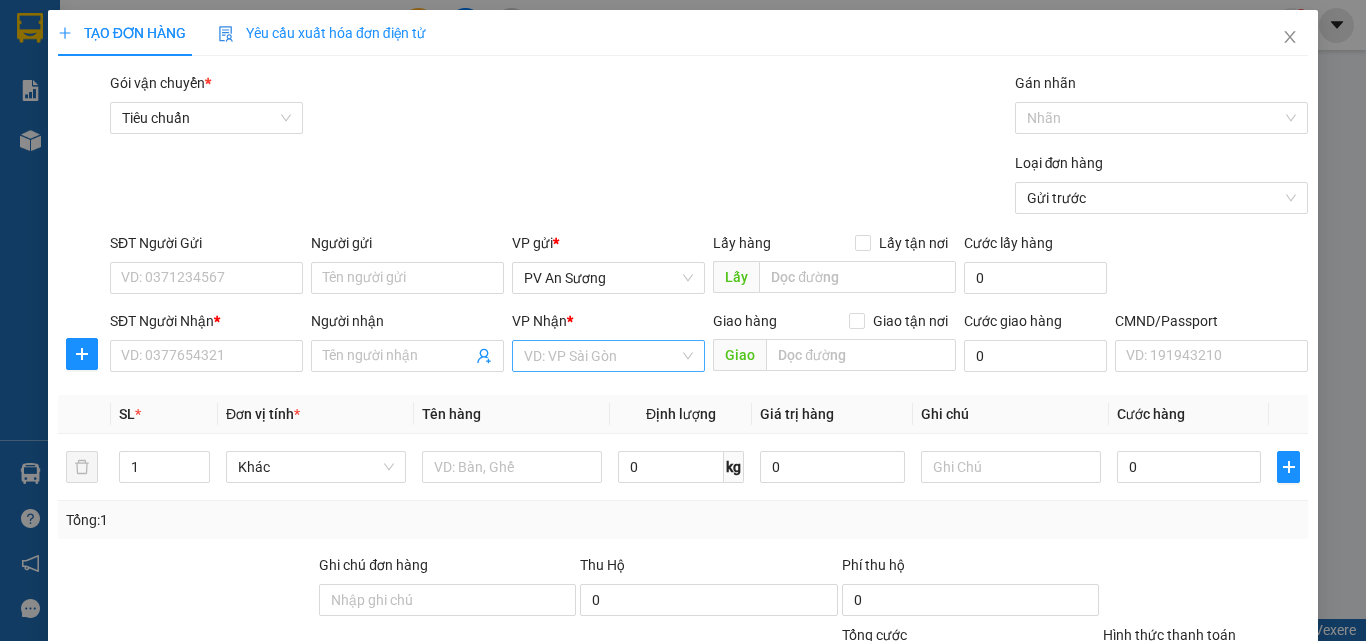 click at bounding box center (601, 356) 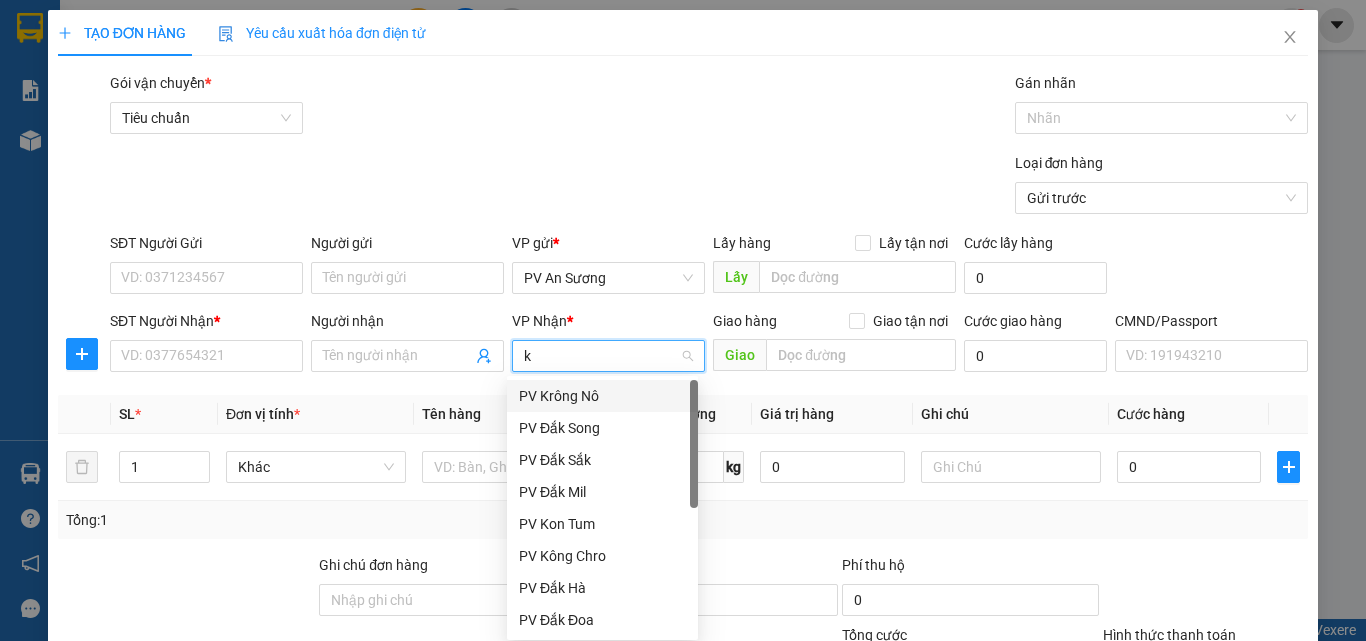 type on "kn" 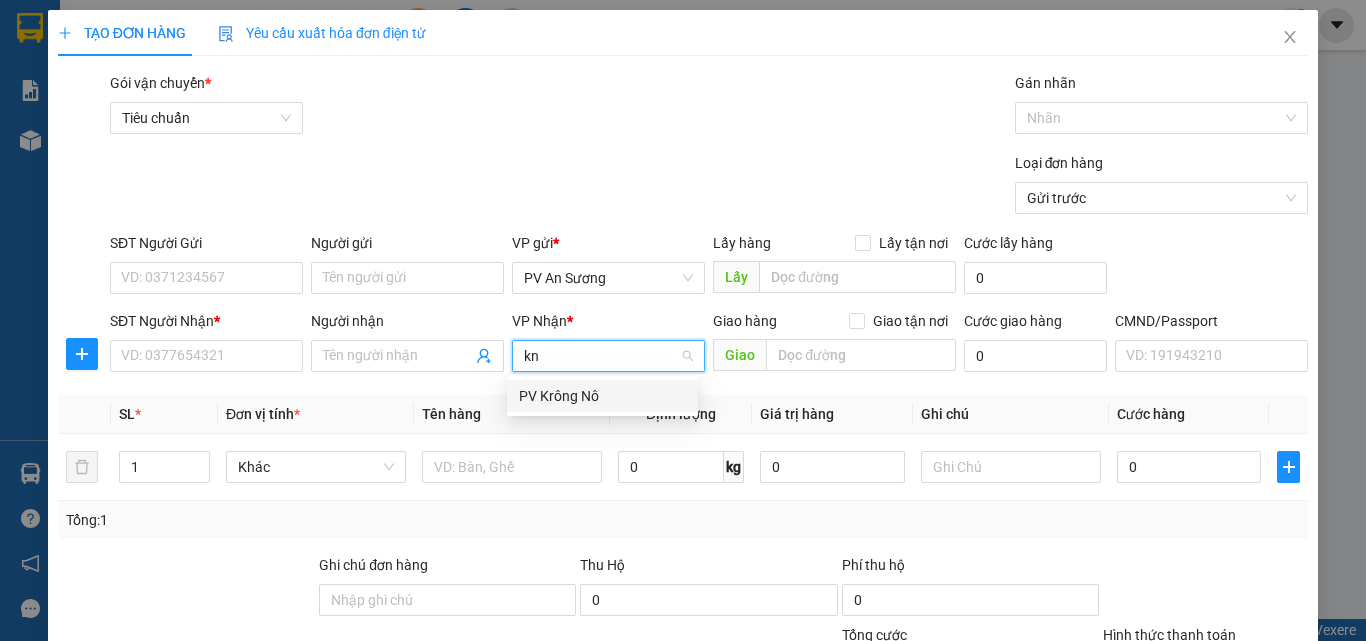 click on "PV Krông Nô" at bounding box center (602, 396) 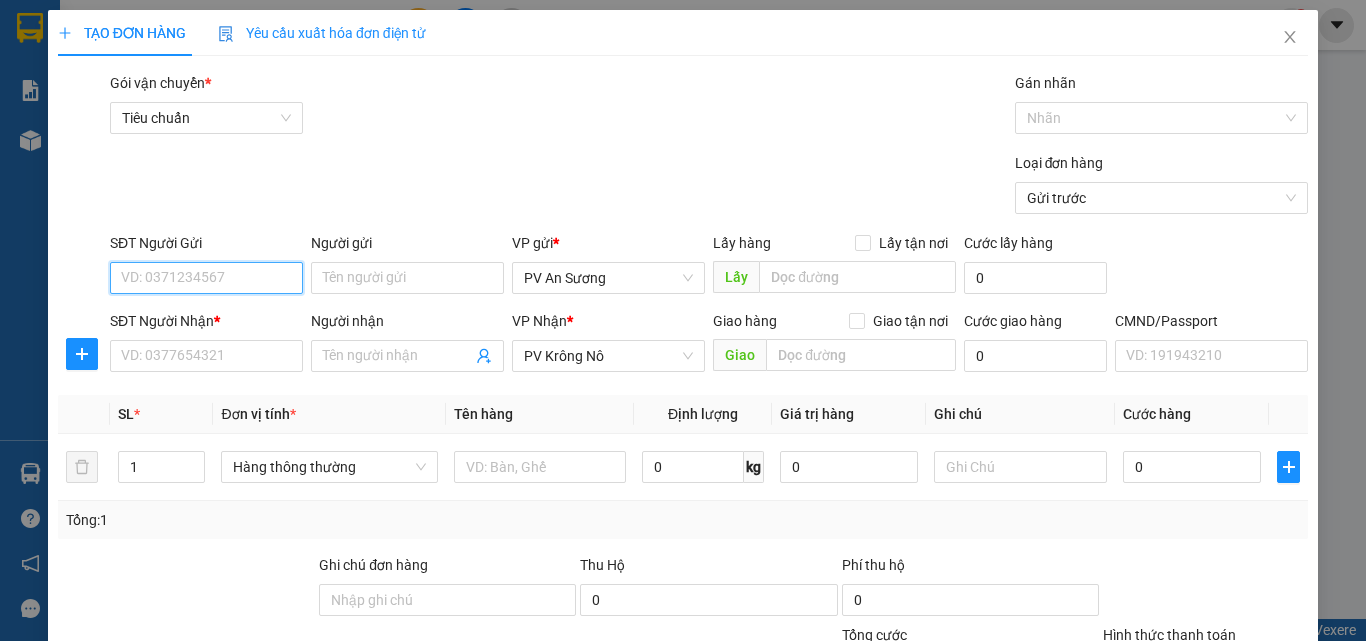 click on "SĐT Người Gửi" at bounding box center [206, 278] 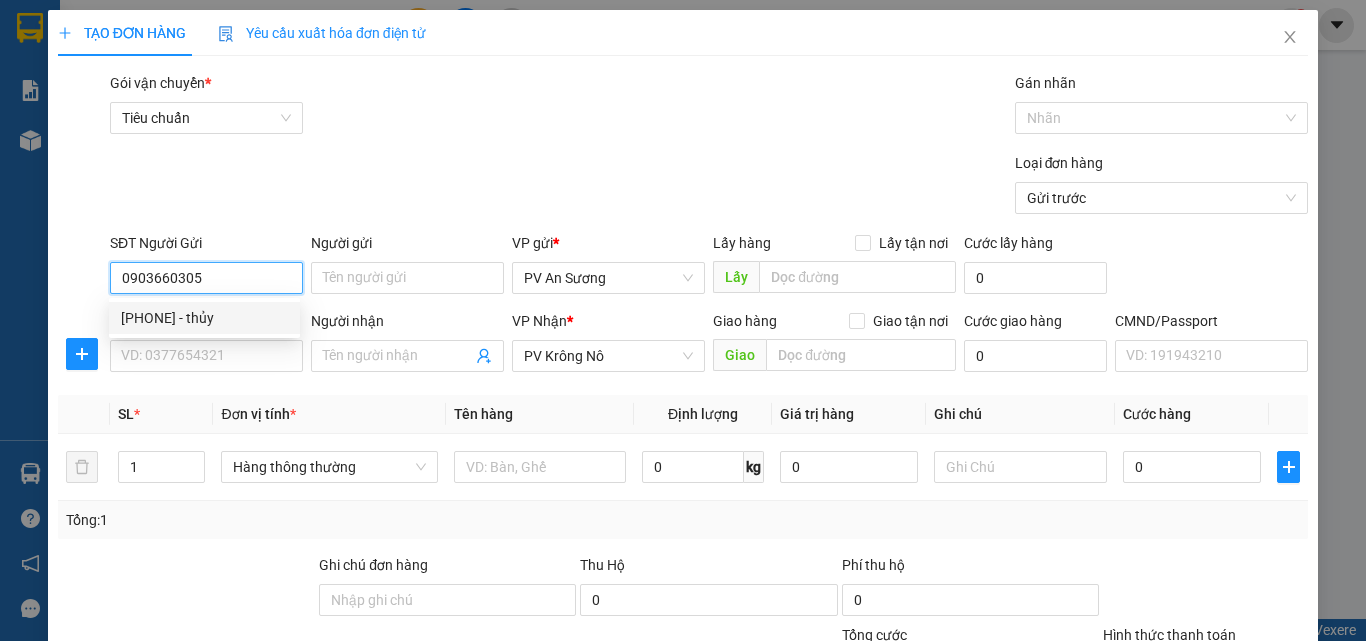 click on "[PHONE] - thủy" at bounding box center [204, 318] 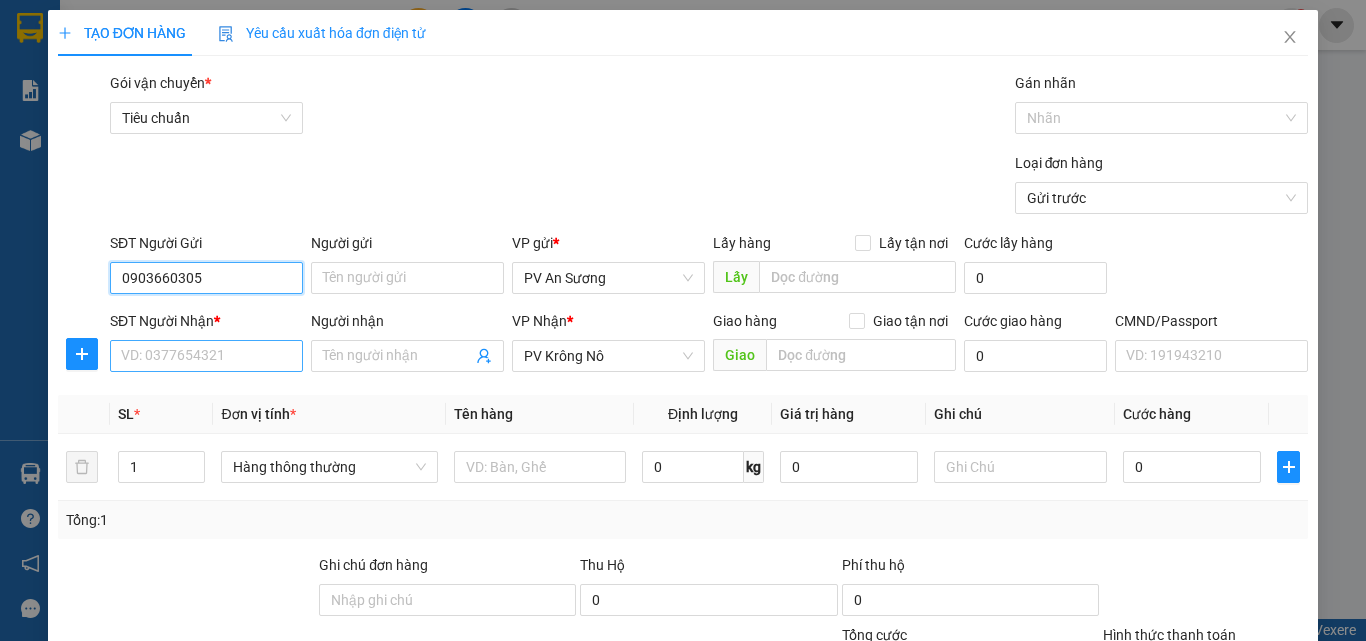 type on "0903660305" 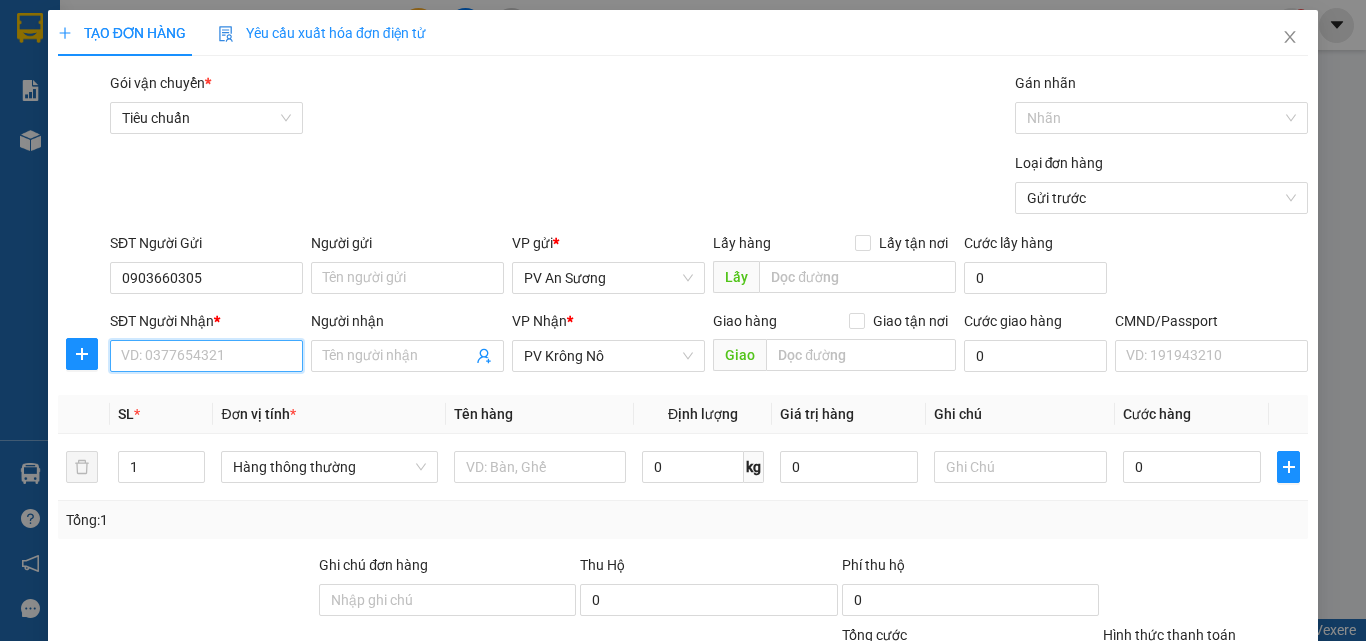 click on "SĐT Người Nhận  *" at bounding box center (206, 356) 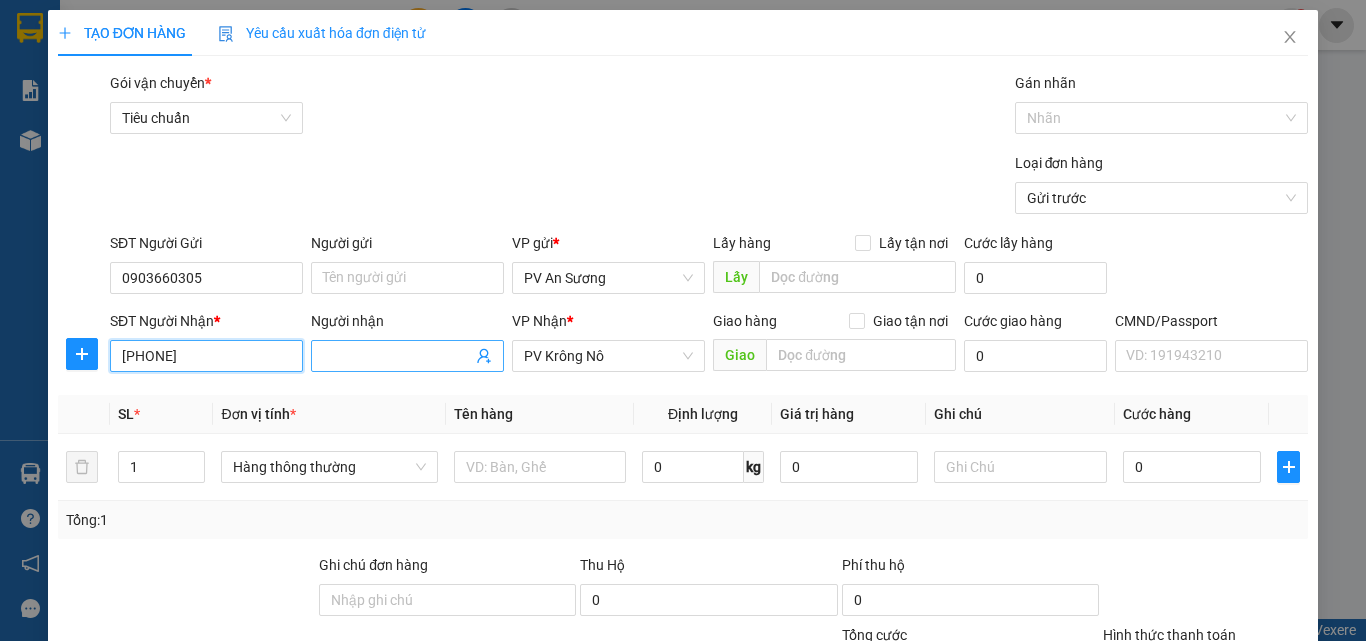 type on "[PHONE]" 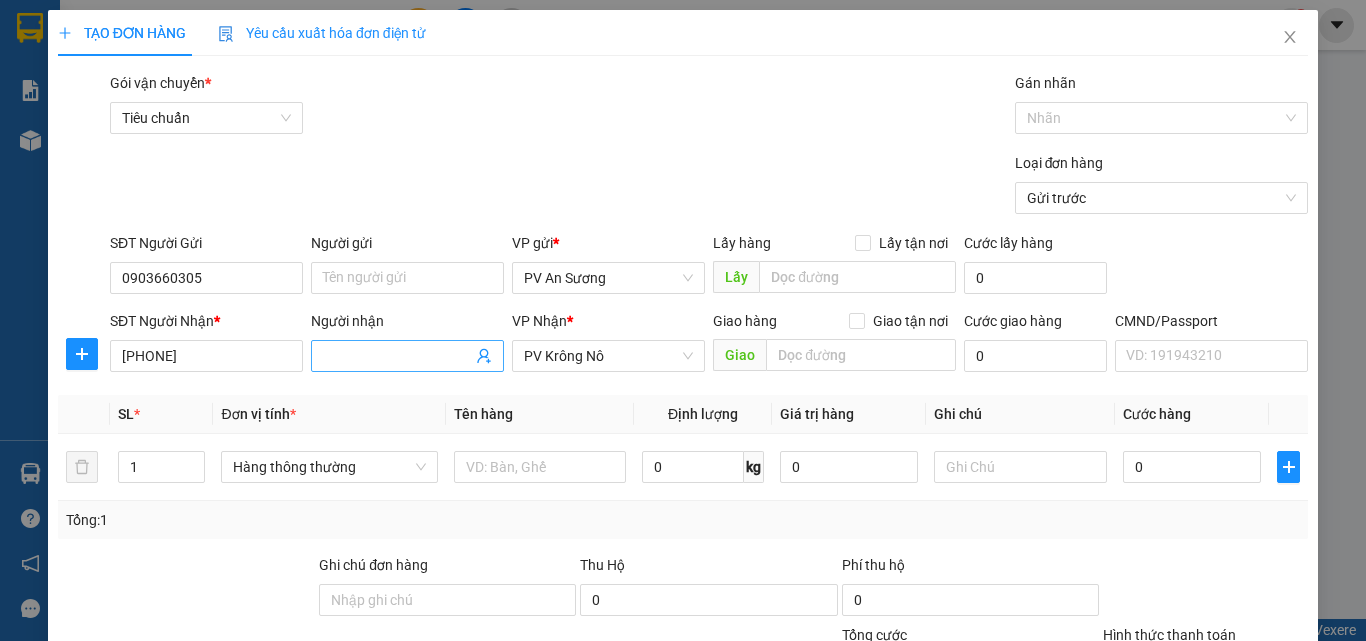 click at bounding box center [407, 356] 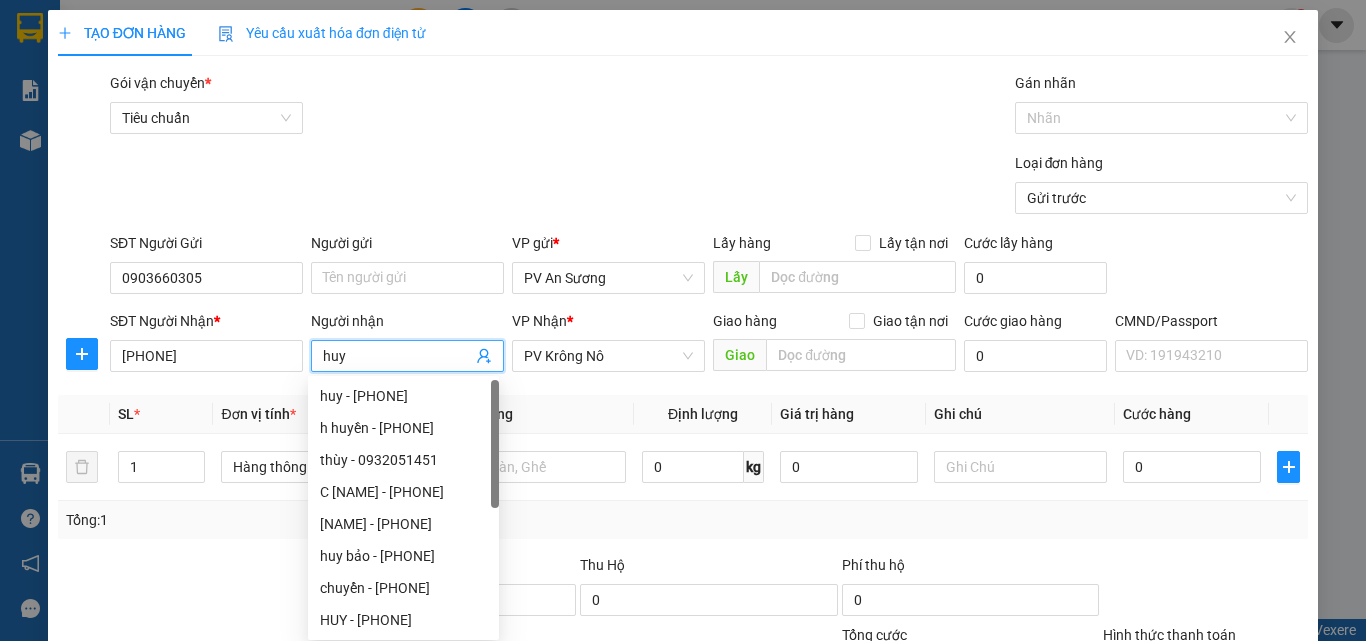 type on "huy" 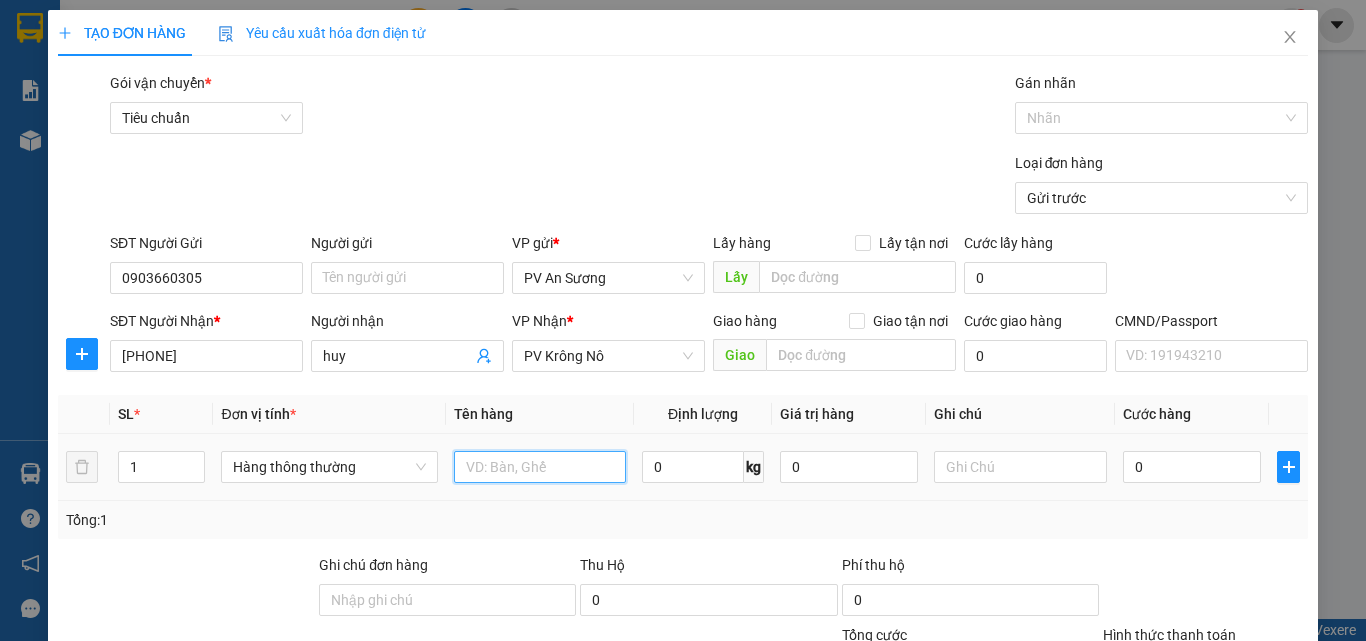 click at bounding box center (540, 467) 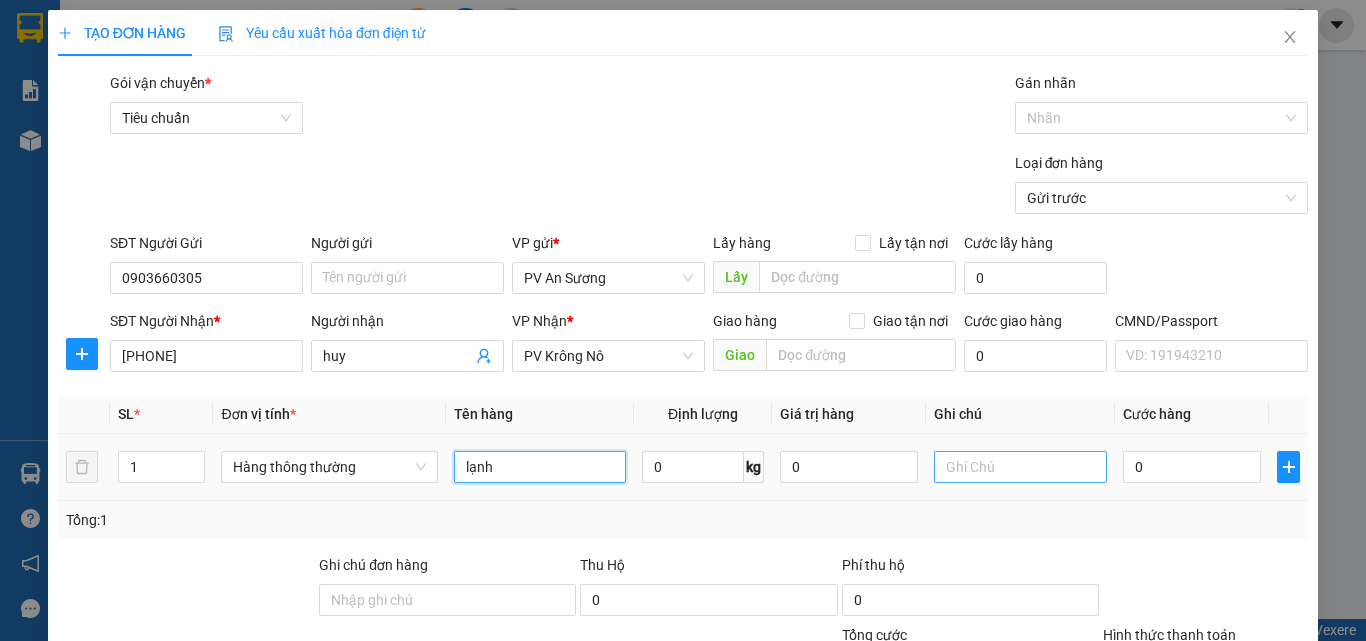 type on "lạnh" 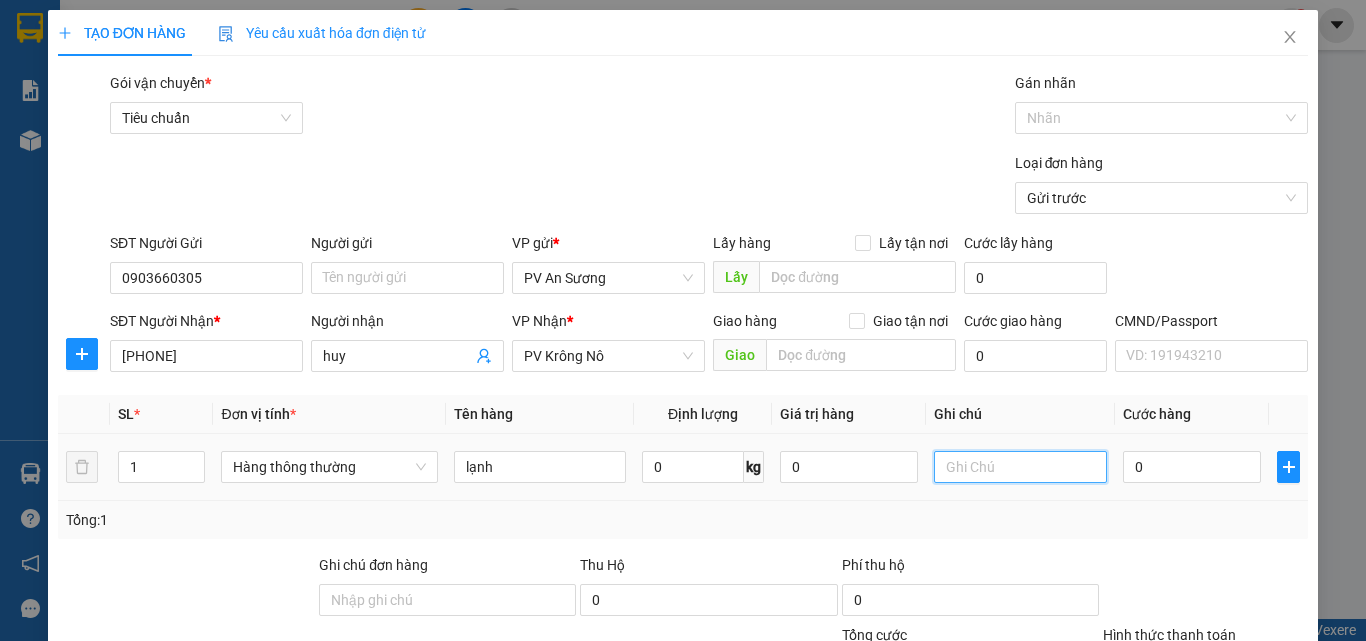 click at bounding box center [1020, 467] 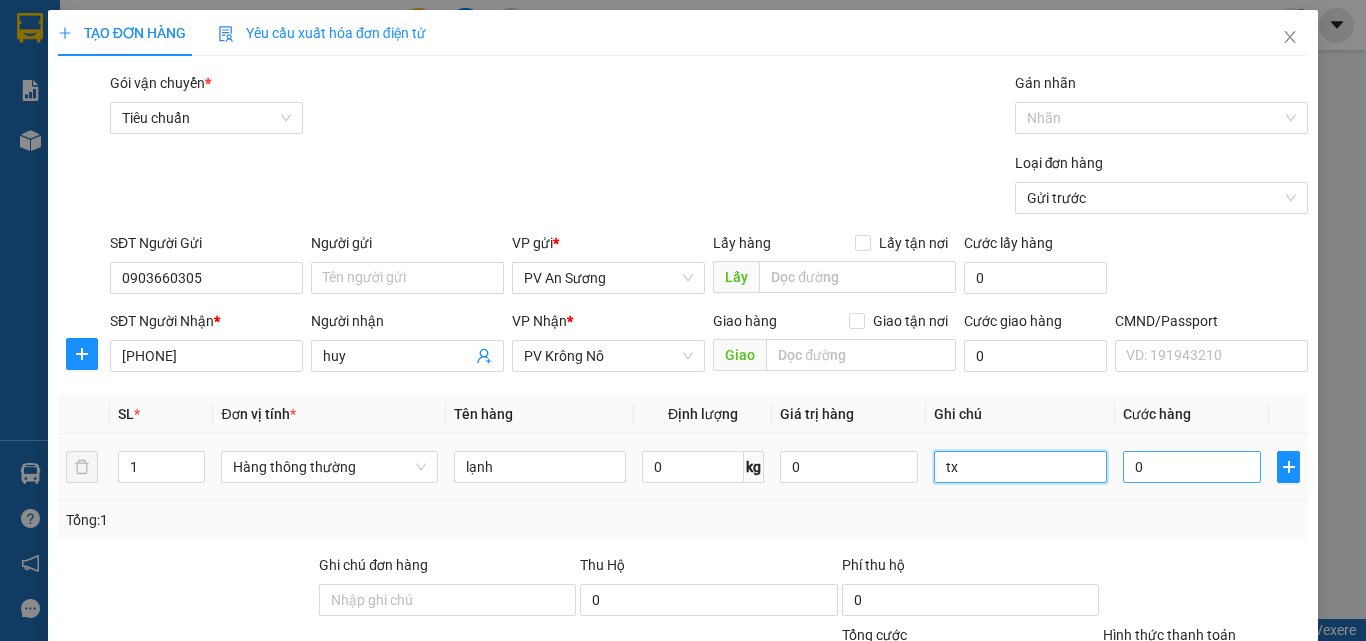 type on "tx" 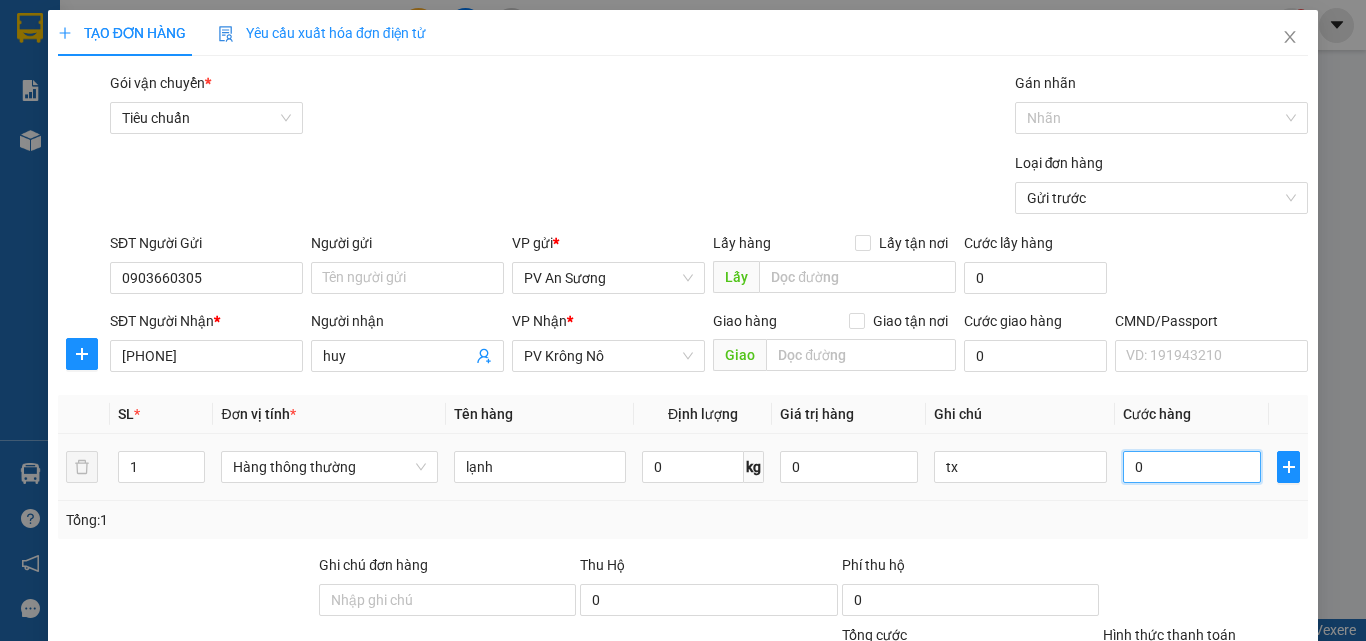 click on "0" at bounding box center (1192, 467) 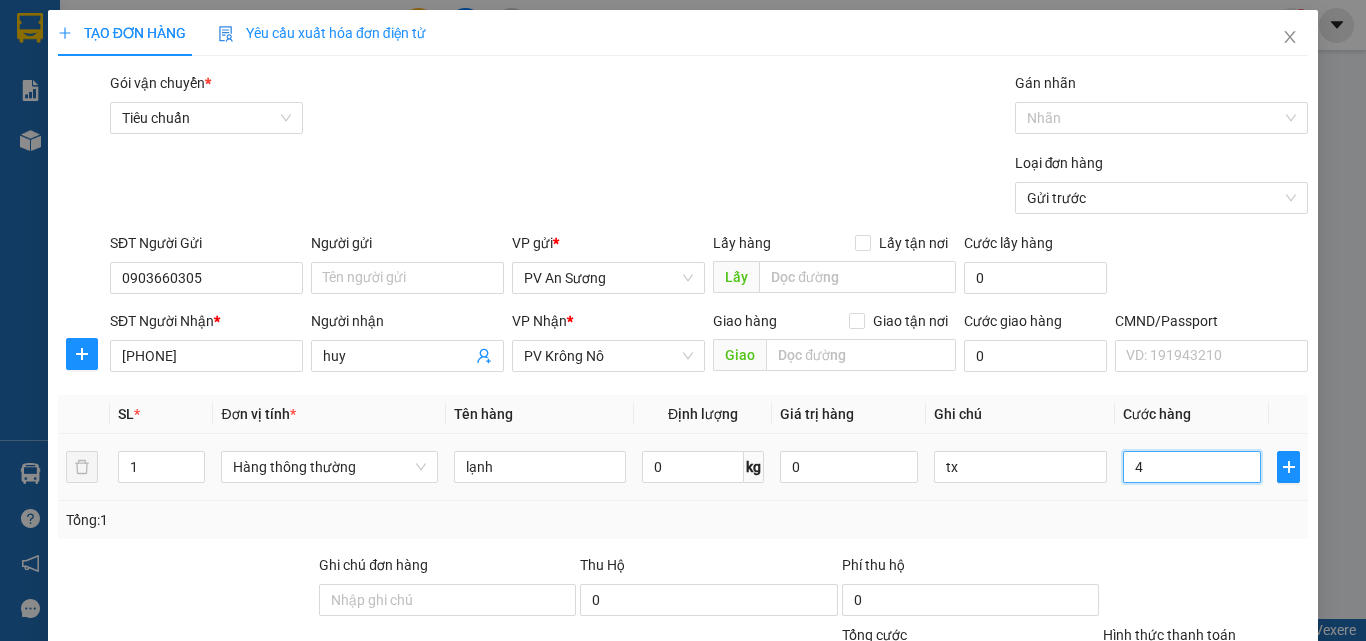 type on "40" 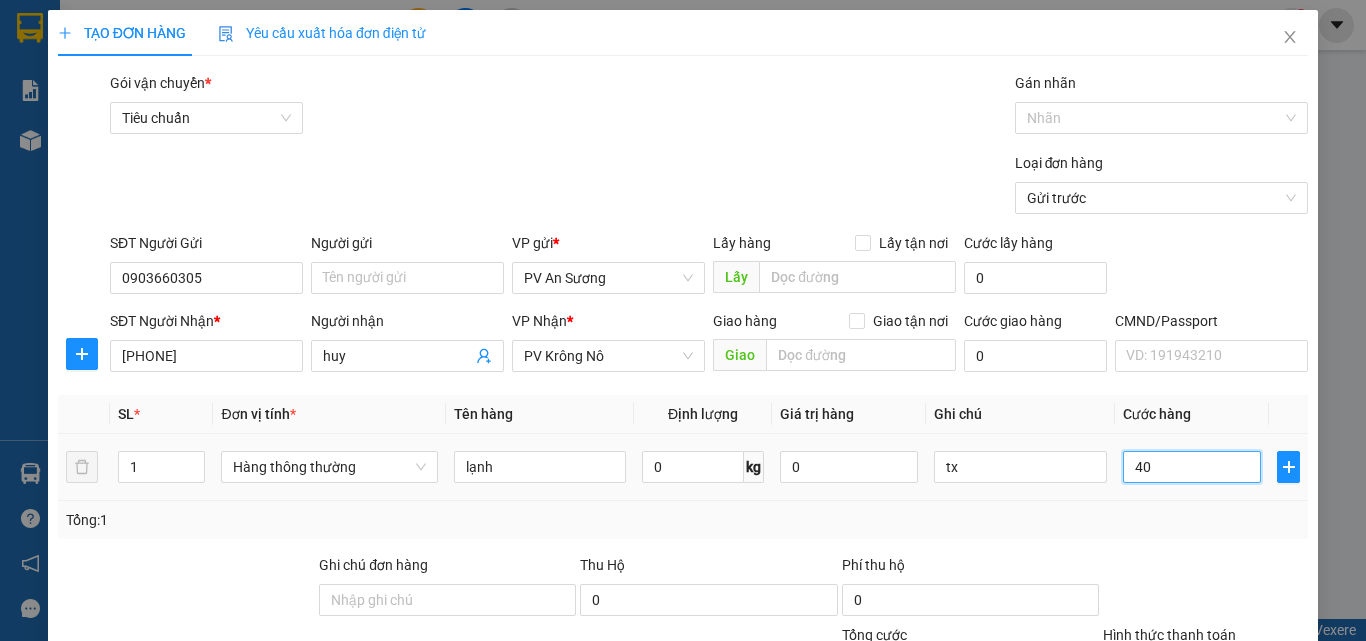 type on "40" 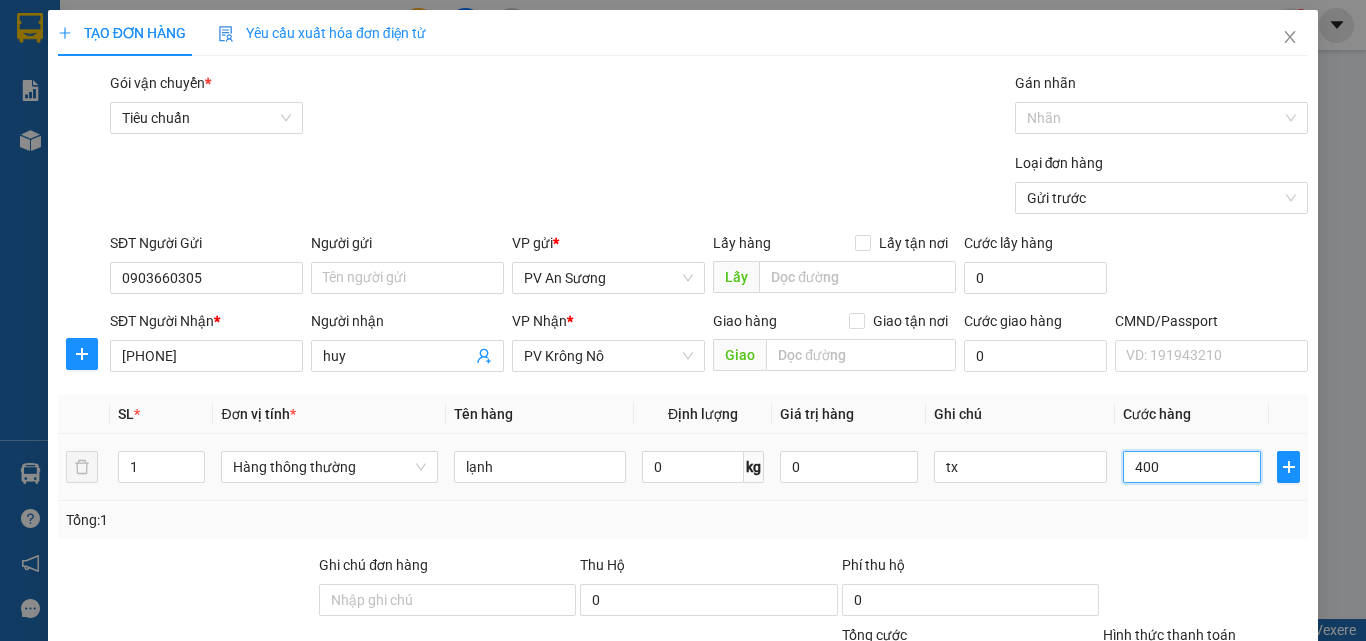type on "400" 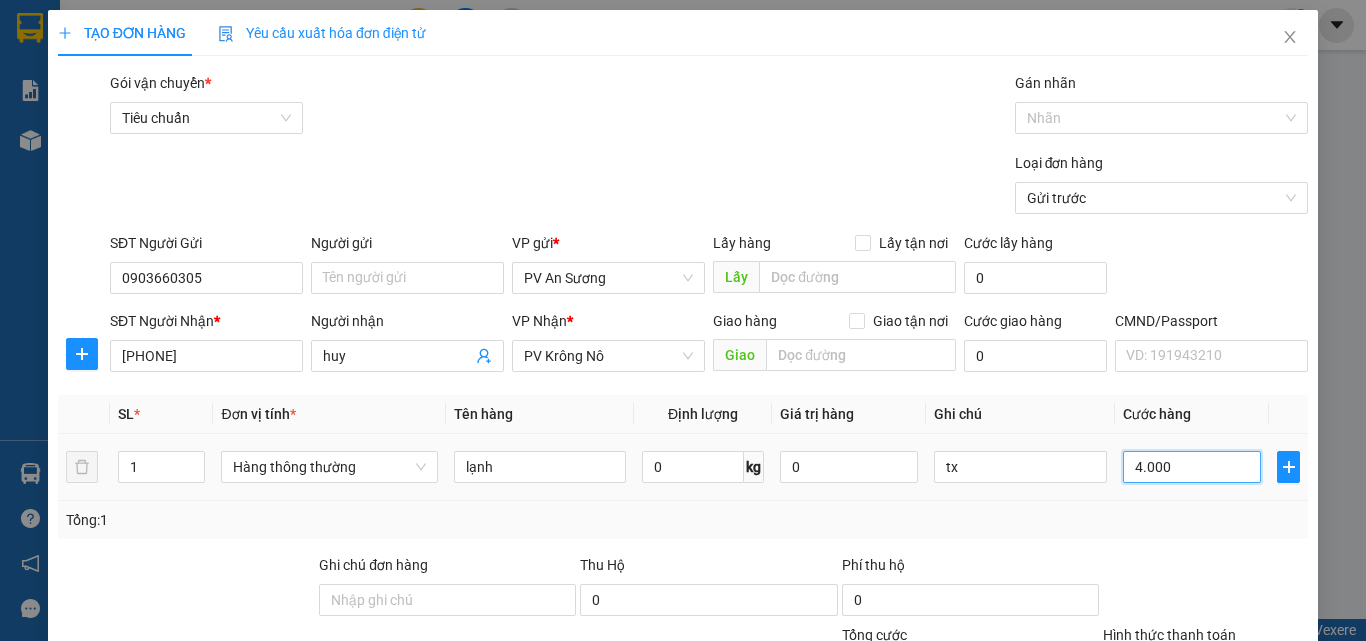 type on "4.000" 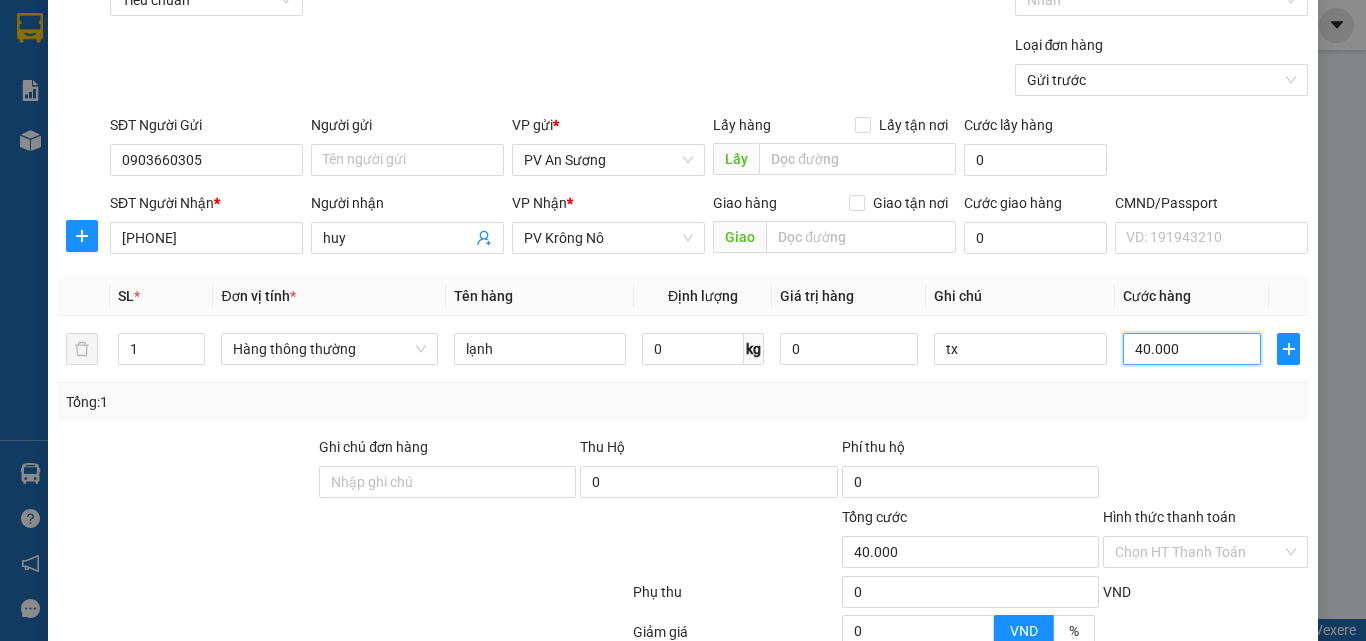 scroll, scrollTop: 321, scrollLeft: 0, axis: vertical 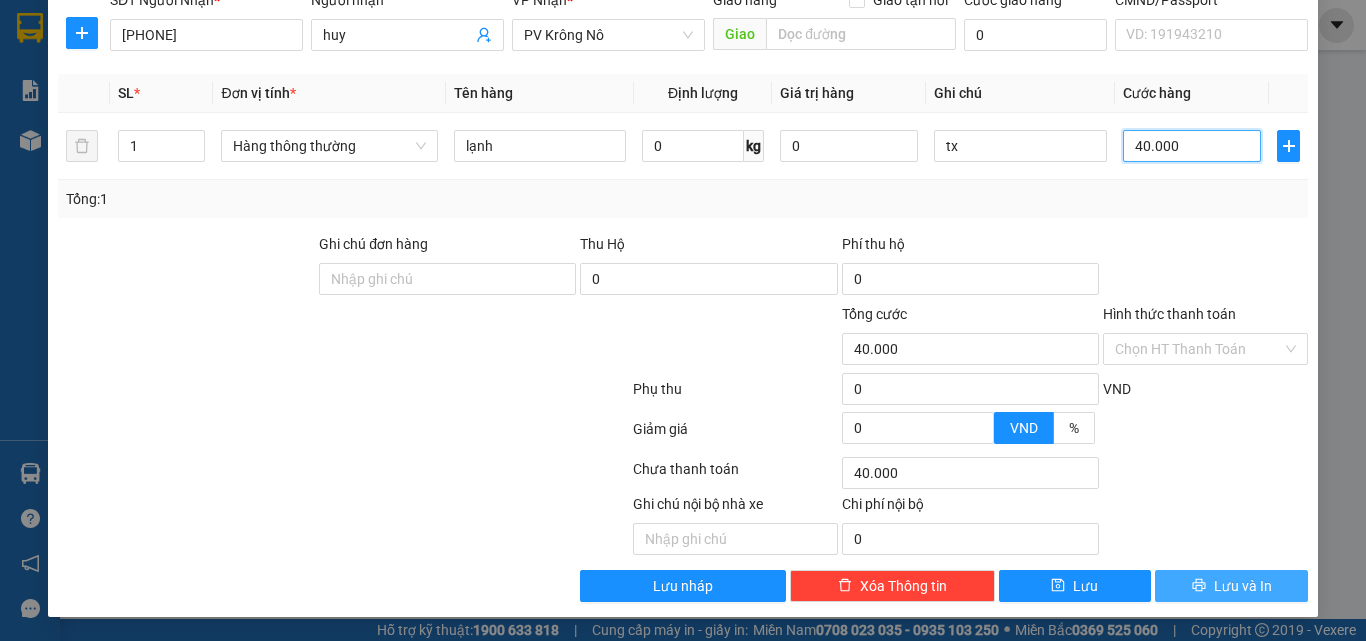 type on "40.000" 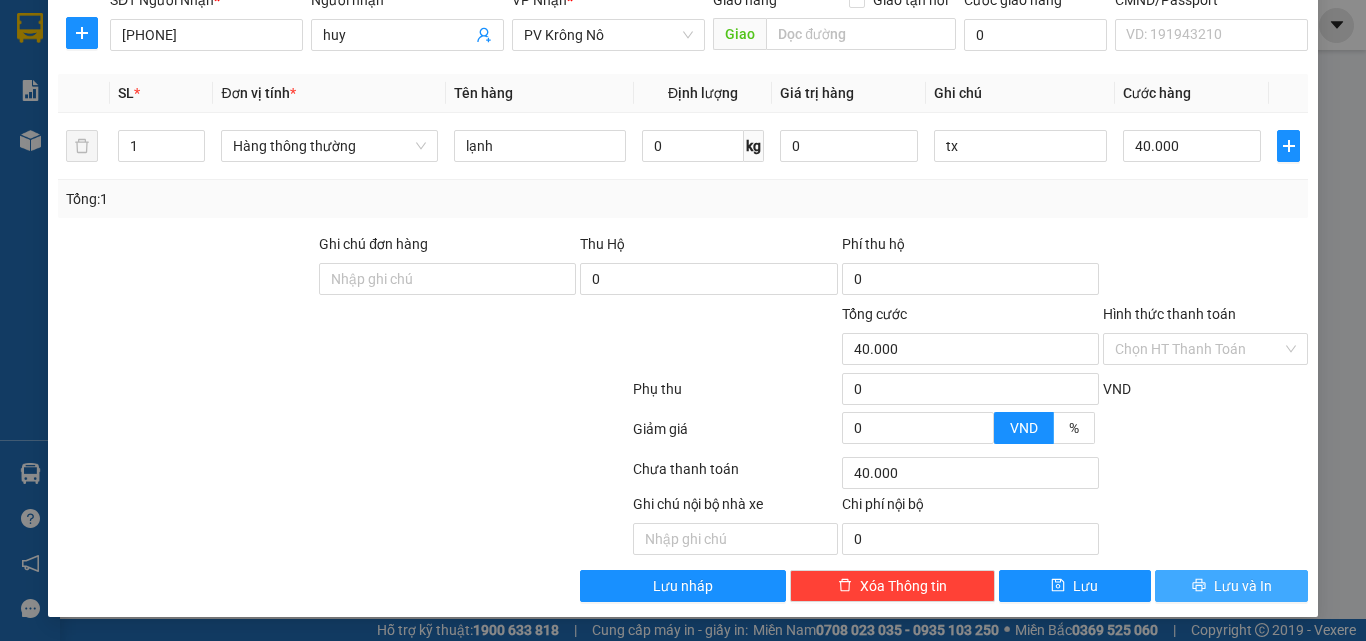 click on "Lưu và In" at bounding box center (1231, 586) 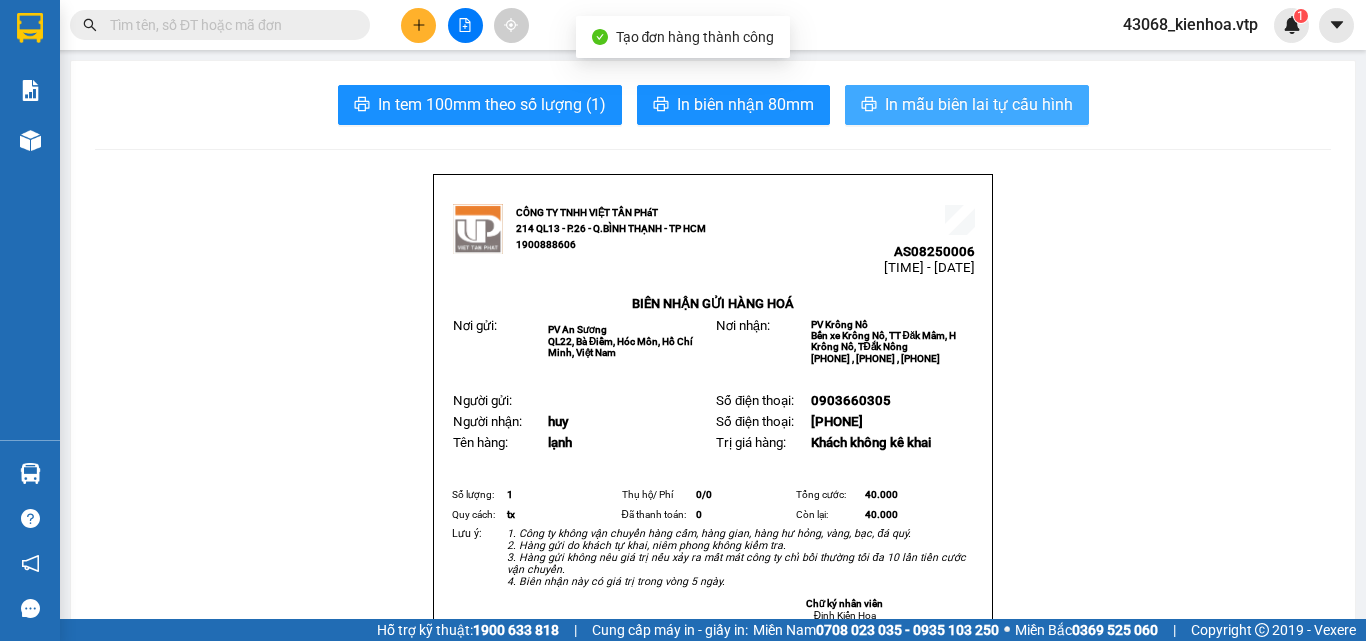 click 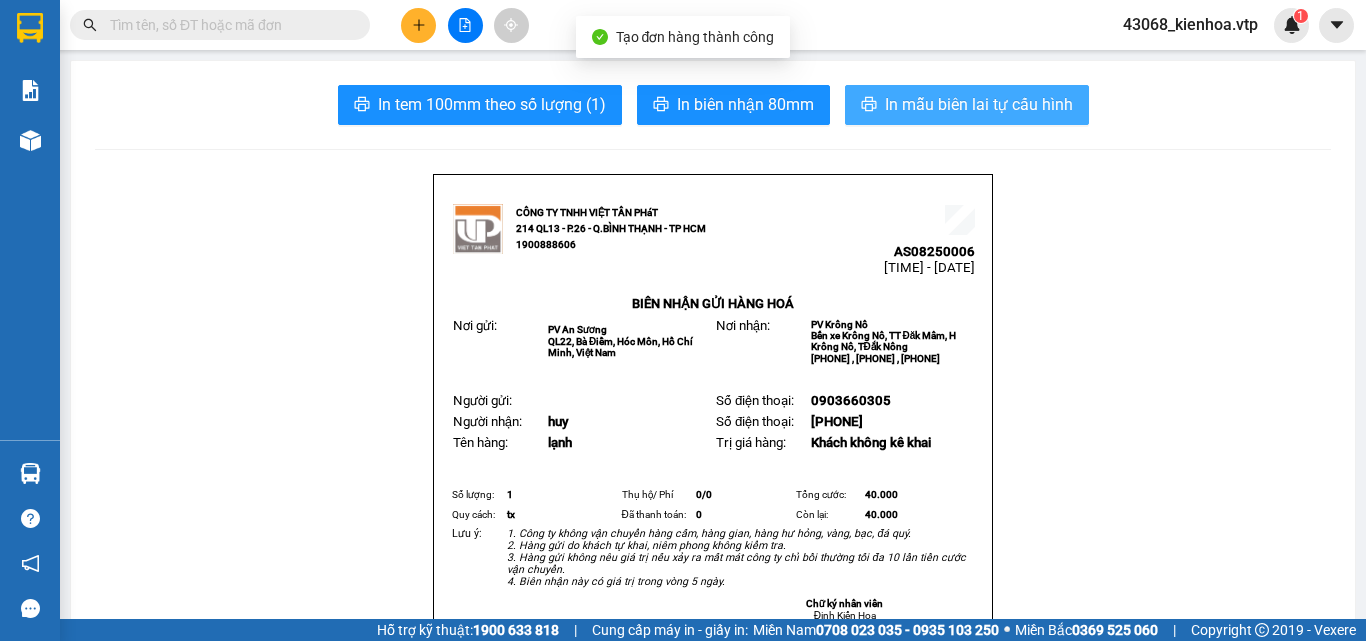 scroll, scrollTop: 0, scrollLeft: 0, axis: both 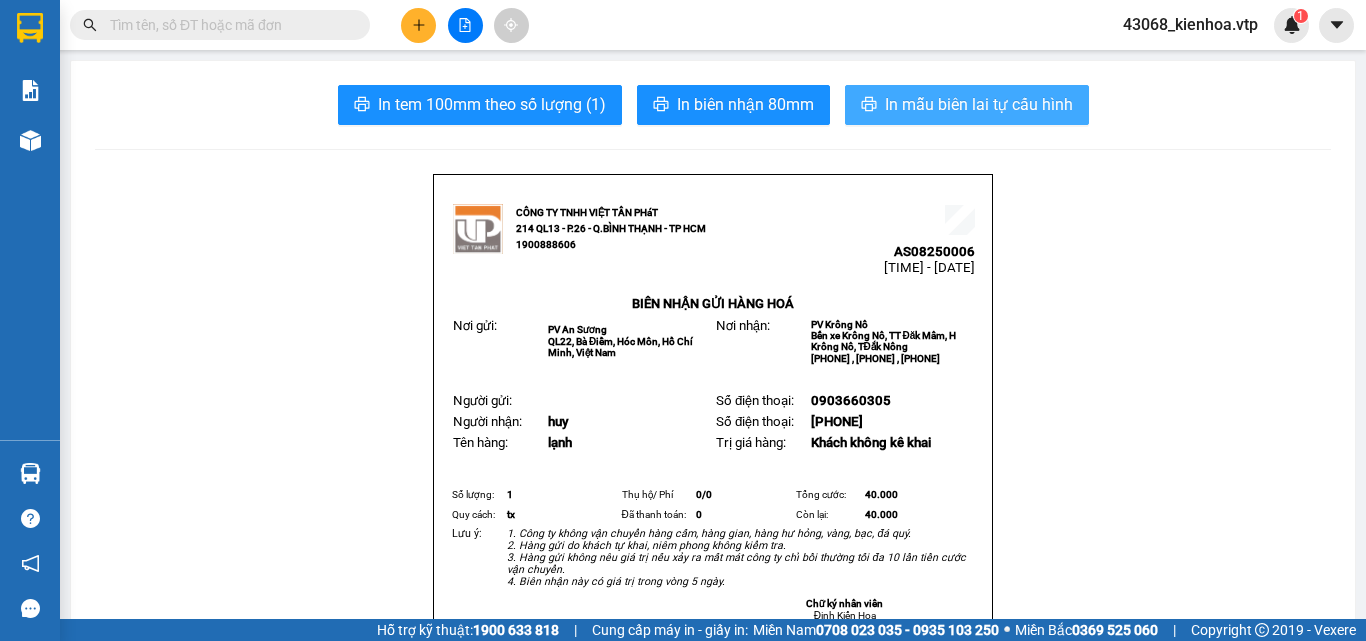 click on "In mẫu biên lai tự cấu hình" at bounding box center [979, 104] 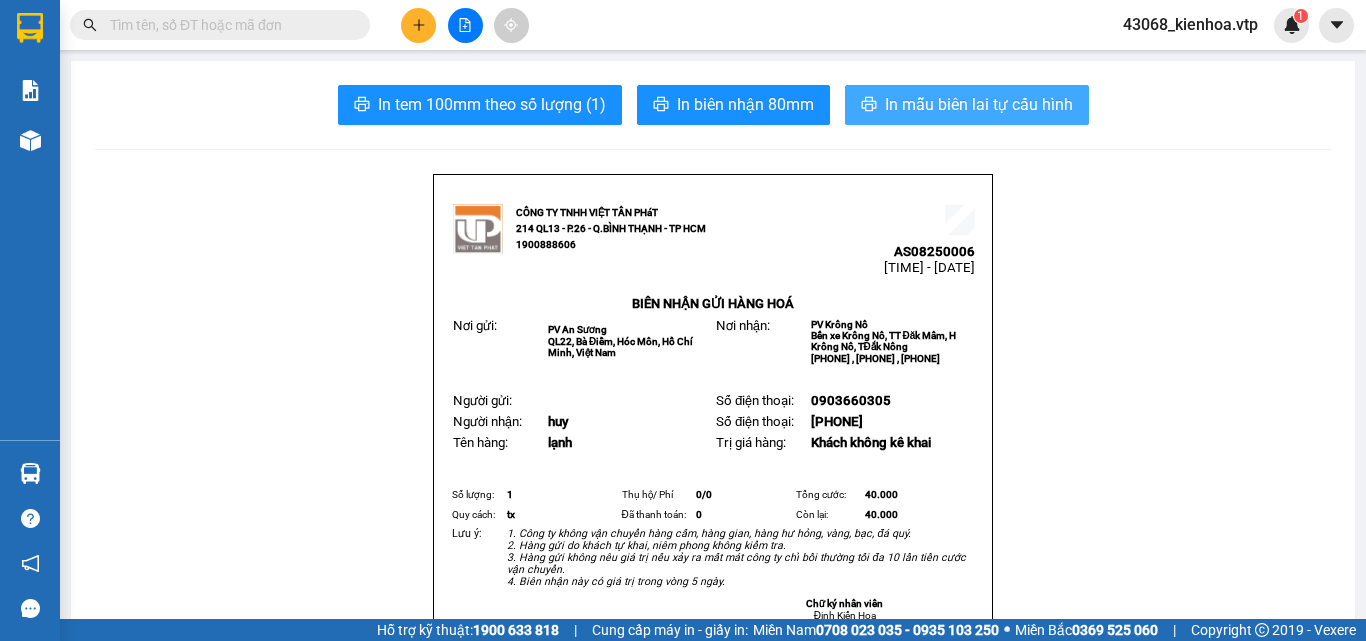 scroll, scrollTop: 0, scrollLeft: 0, axis: both 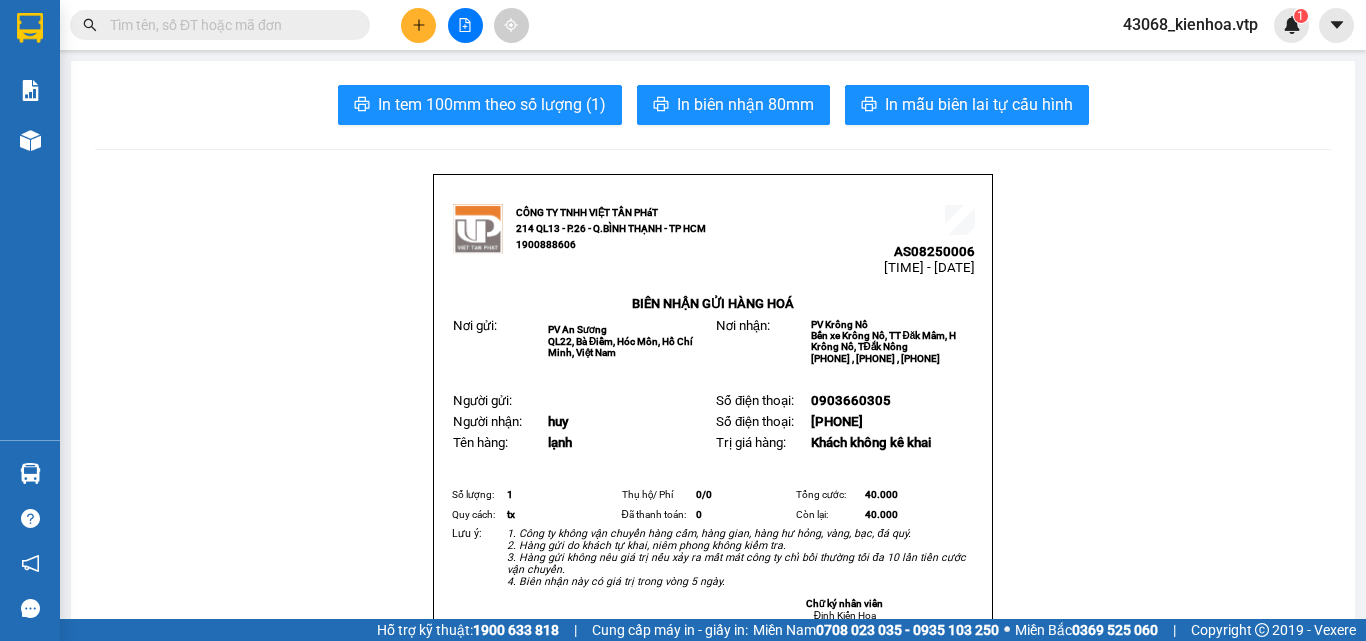 click on "CÔNG TY TNHH VIỆT TÂN PHáT  214 QL13 - P.26 - Q.BÌNH THẠNH - TP HCM  [PHONE]
[LICENSE] [TIME] - [DATE]
BIÊN NHẬN GỬI HÀNG HOÁ
Nơi gửi:
PV An Sương
QL22, Bà Điểm, Hóc Môn, Hồ Chí Minh, Việt Nam
Nơi nhận:
PV Krông Nô
Bến xe Krông Nô, TT Đăk Mâm, H Krông Nô, TĐắk Nông
[PHONE] , [PHONE] , [PHONE]
Người gửi:
Số điện thoại:
[PHONE]
Người nhận:
huy
Số điện thoại:
[PHONE]
Tên hàng:
lạnh
Trị giá hàng:
Khách không kê khai
Số lượng:
1
Thụ hộ/ Phí
0/  0
Tổng cước:
40.000
Quy cách:
tx
Đã thanh toán:
0
Còn lại:
40.000
Lưu ý:
1. Công ty không vận chuyển hàng cấm, hàng gian, hàng hư hỏng, vàng, bạc, đá quý.
Đinh Kiến Hoa" at bounding box center [713, 1364] 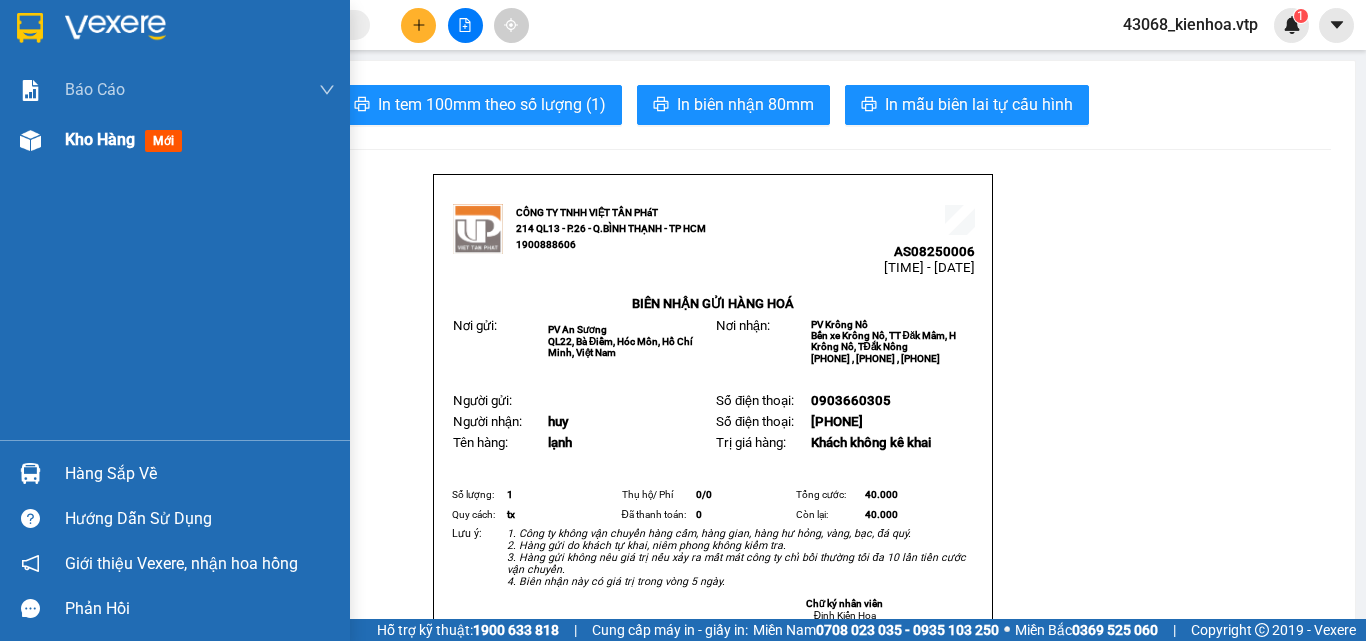 click at bounding box center (30, 140) 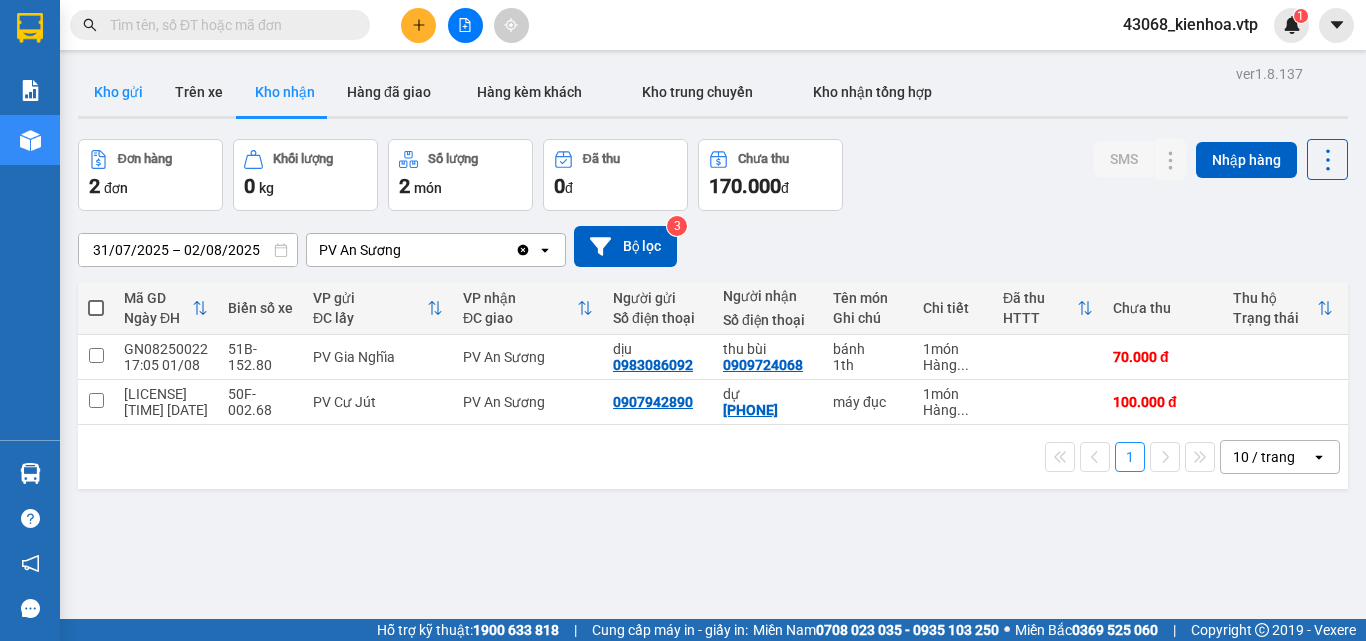 click on "Kho gửi" at bounding box center [118, 92] 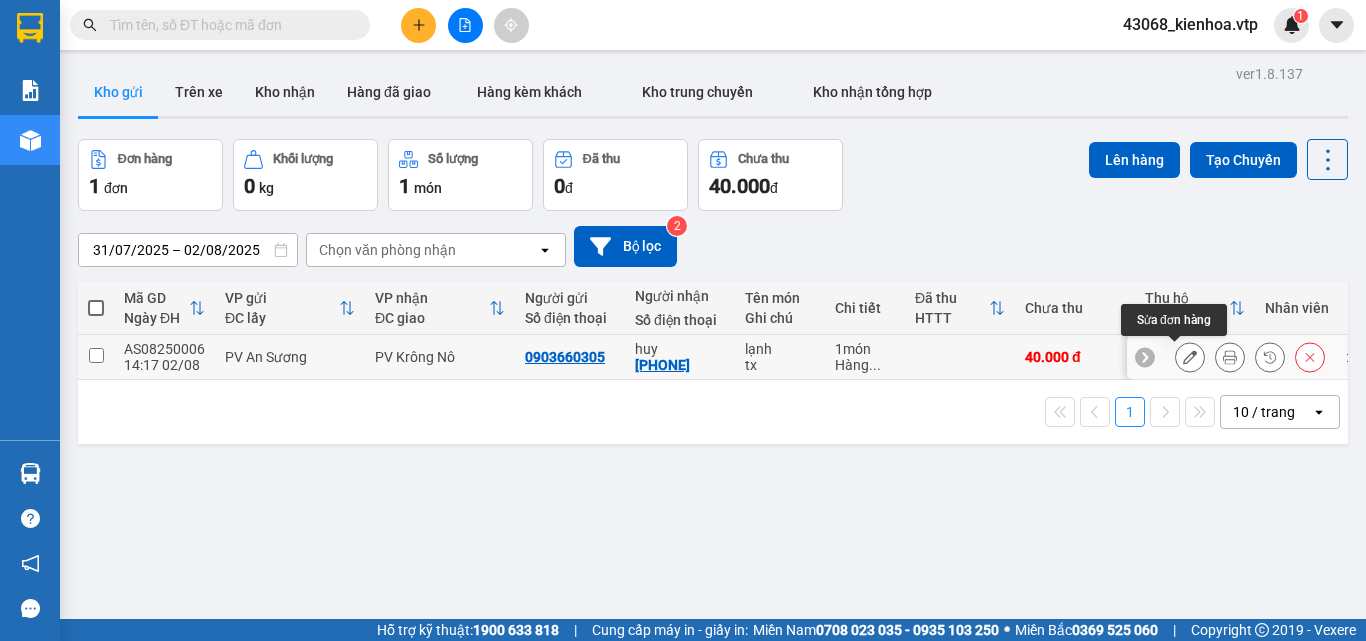 click 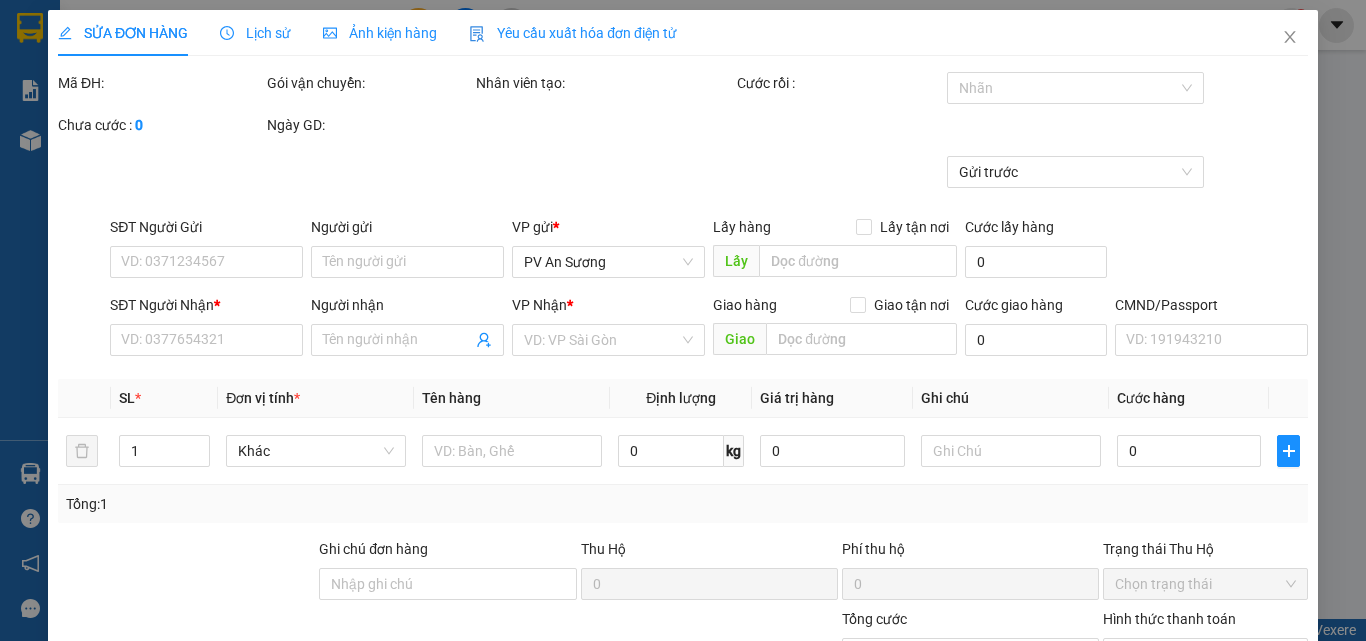 type on "0903660305" 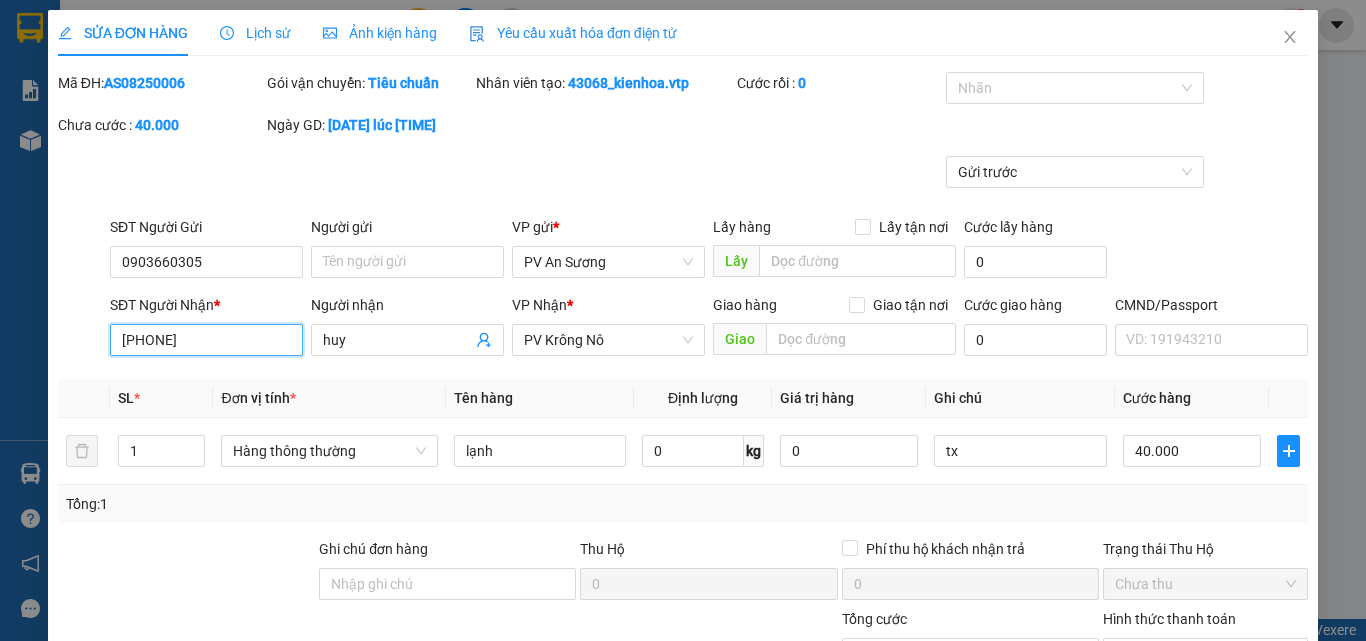 click on "[PHONE]" at bounding box center [206, 340] 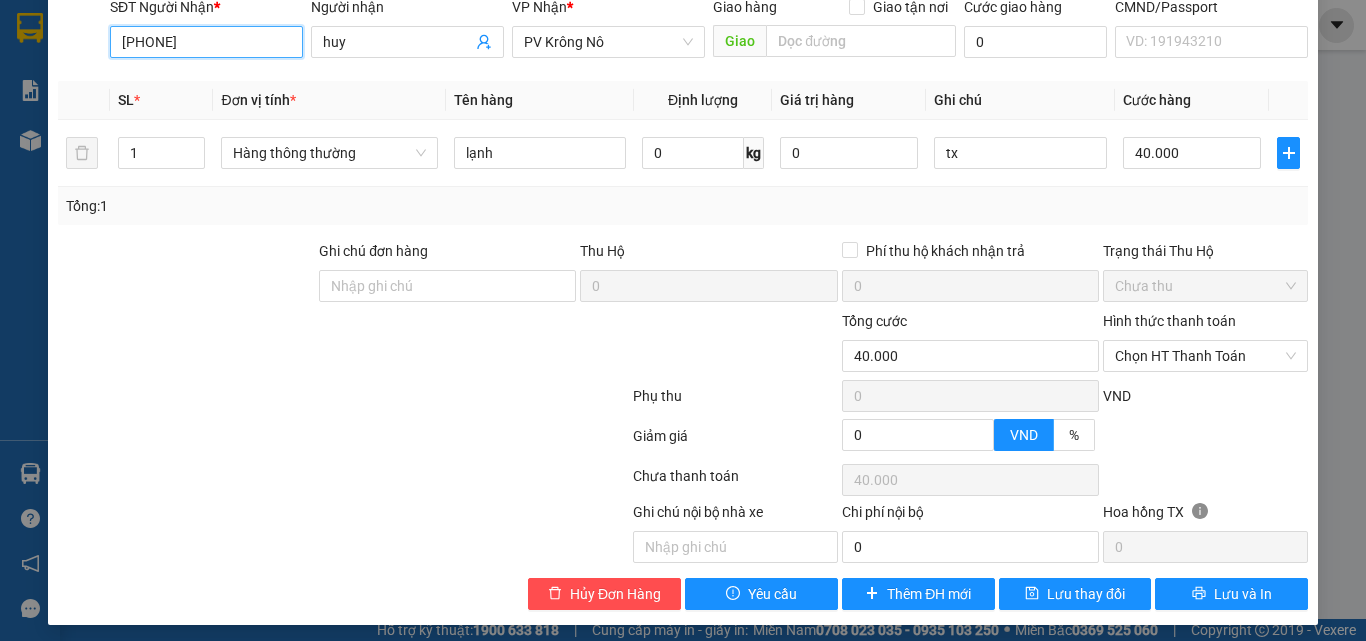 scroll, scrollTop: 306, scrollLeft: 0, axis: vertical 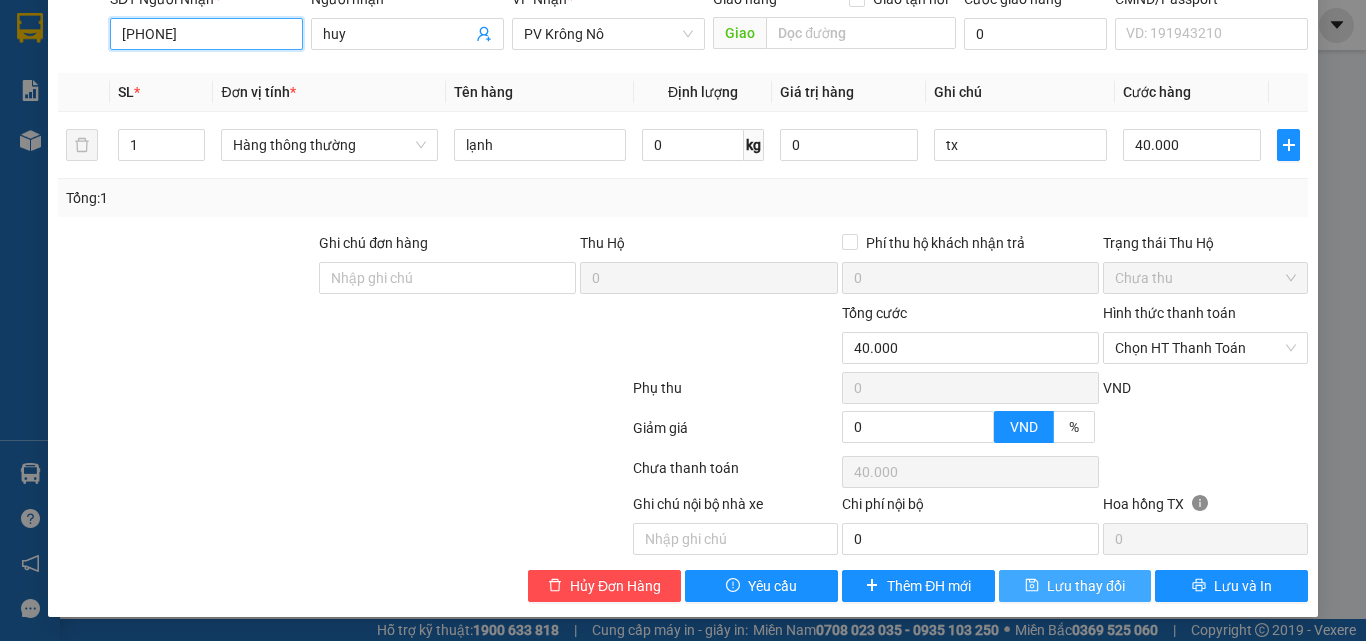 type on "[PHONE]" 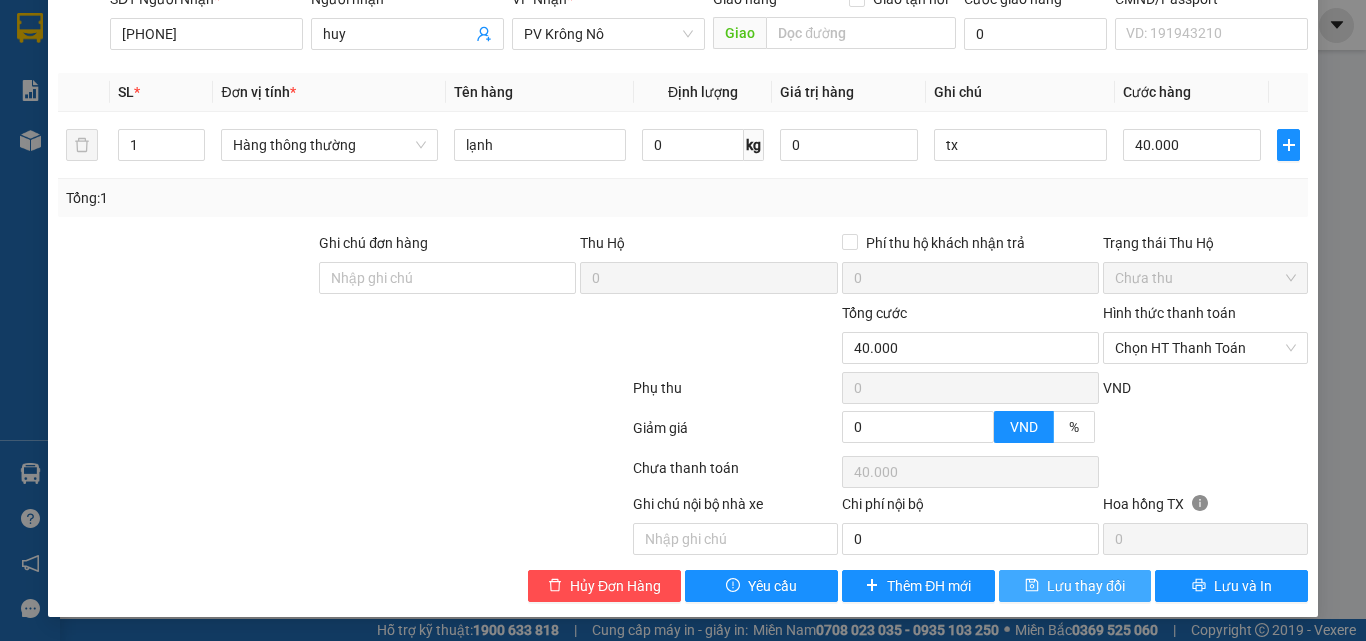 click on "Lưu thay đổi" at bounding box center (1086, 586) 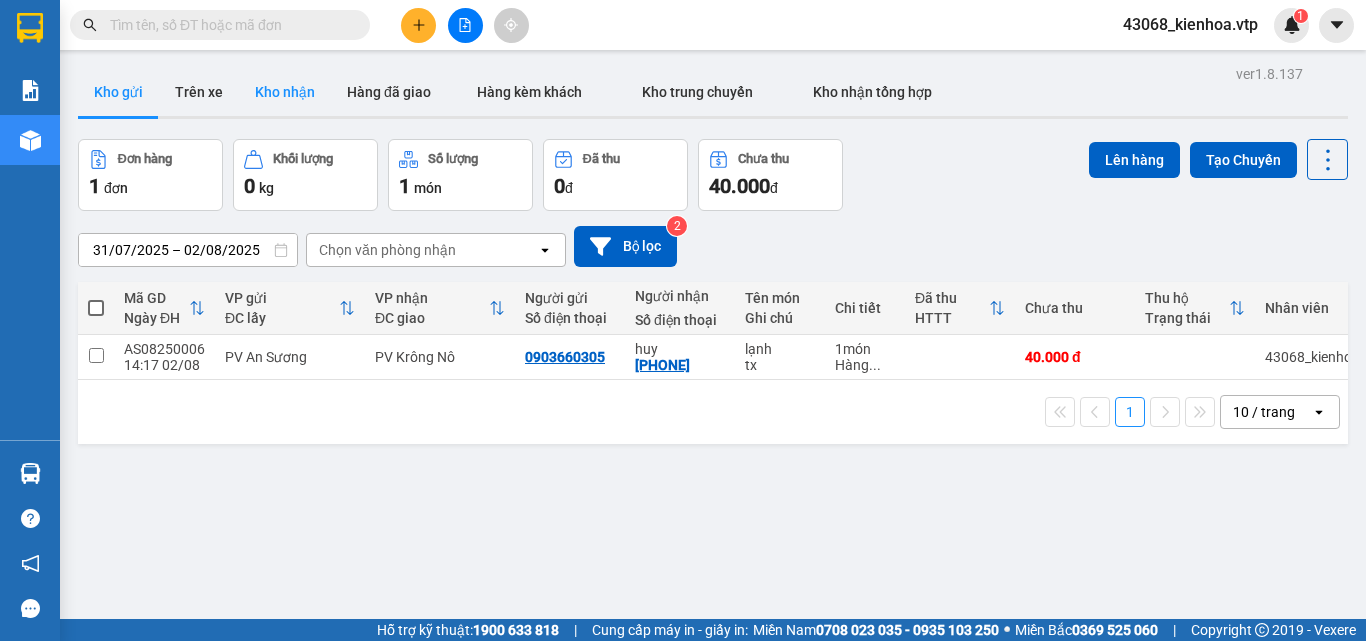 click on "Kho nhận" at bounding box center [285, 92] 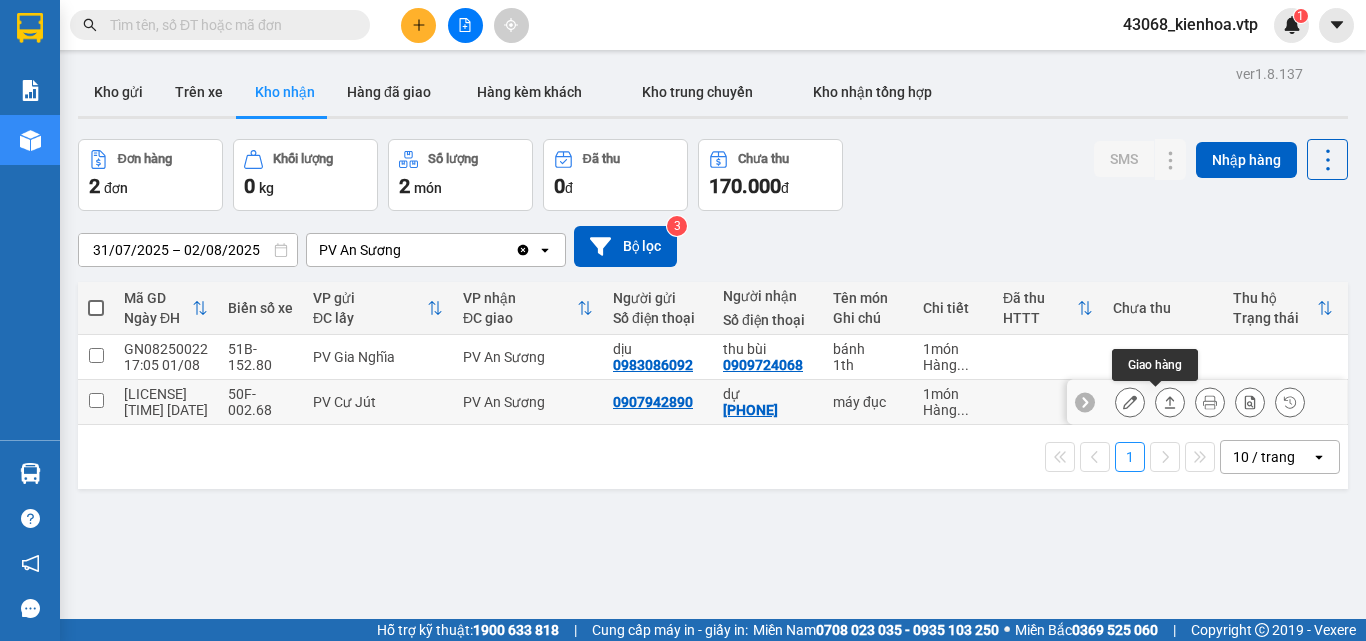 click at bounding box center (1170, 402) 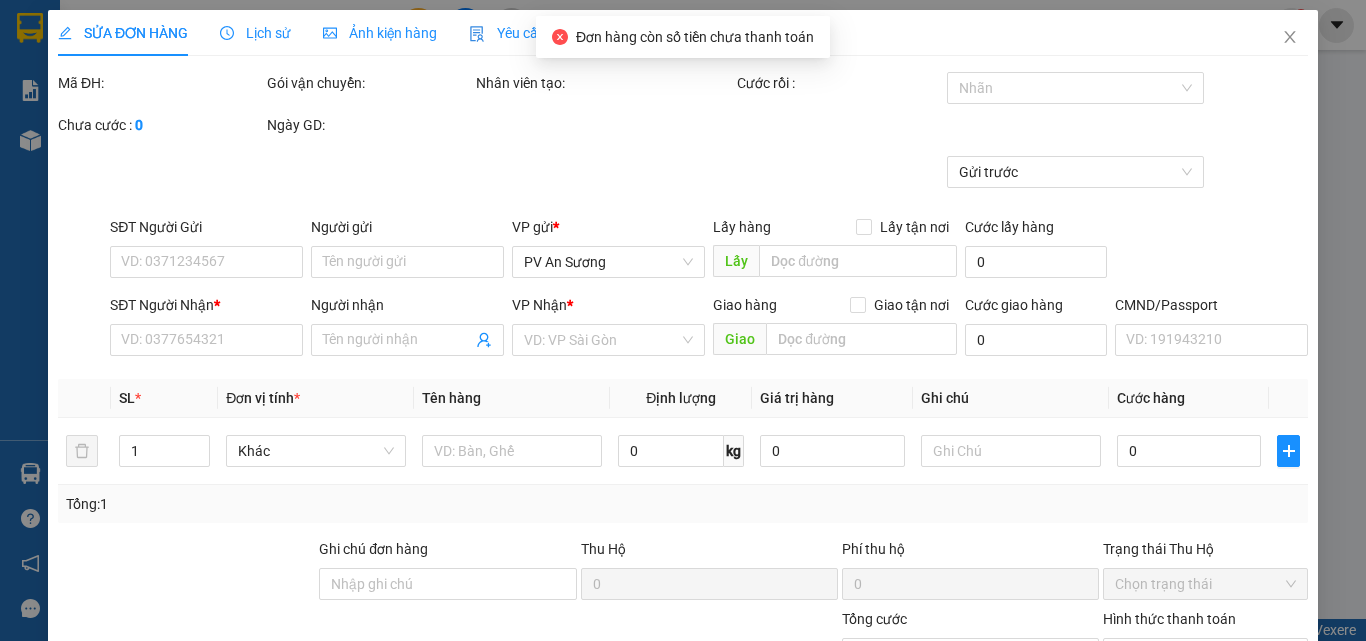 type on "0907942890" 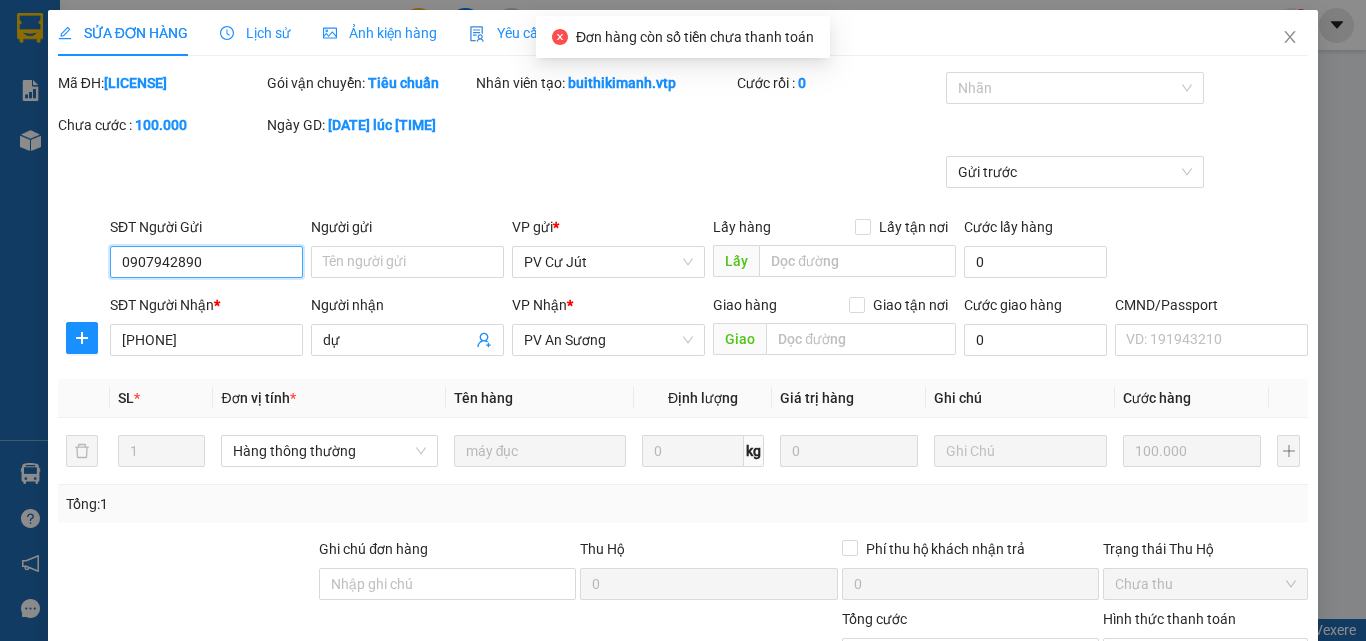type on "5.000" 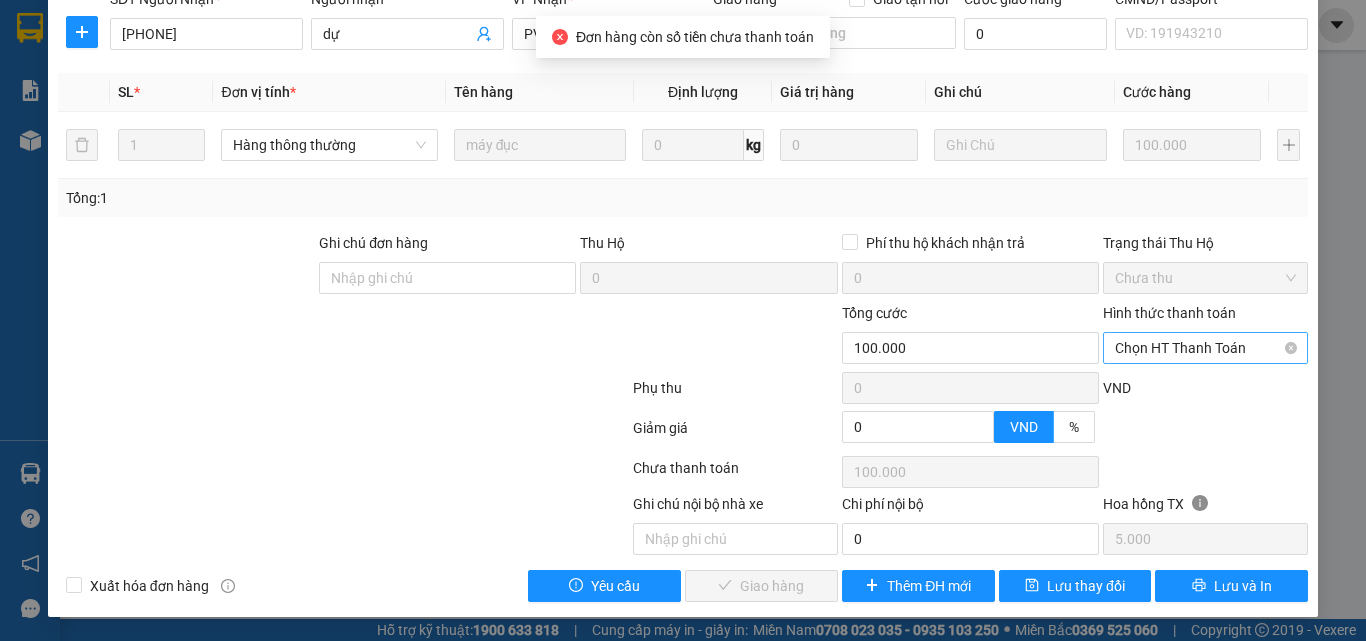 click on "Chọn HT Thanh Toán" at bounding box center (1205, 348) 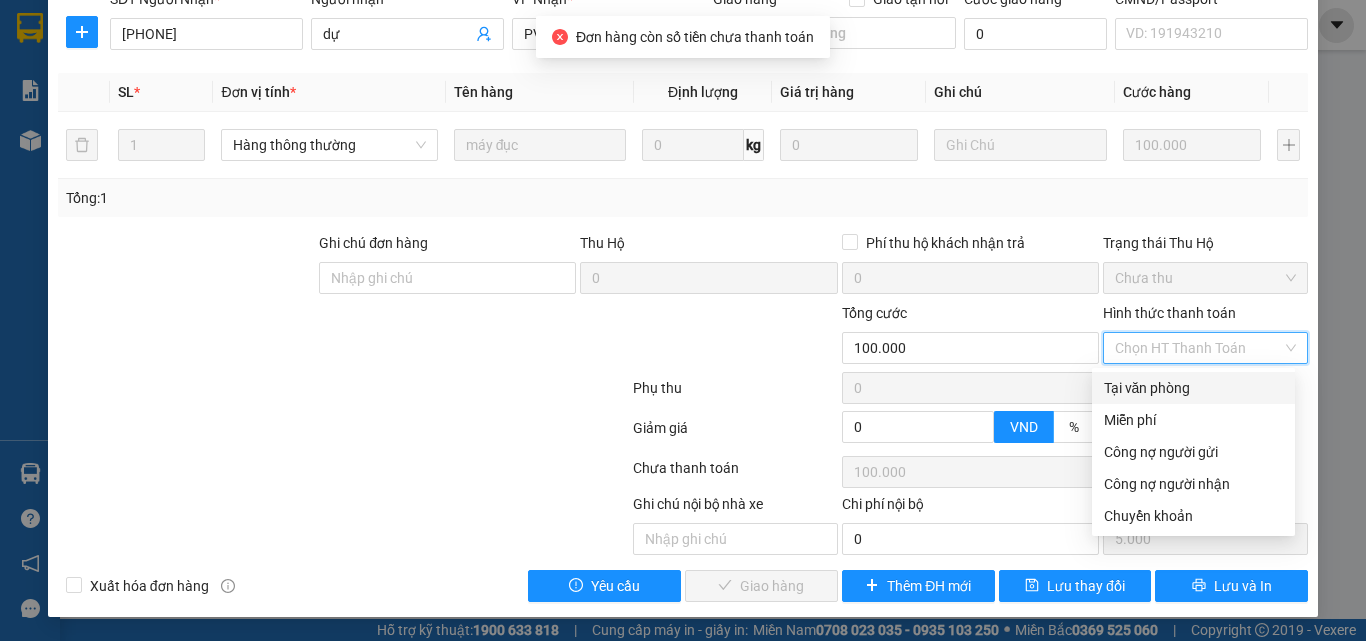 click on "Tại văn phòng" at bounding box center (1193, 388) 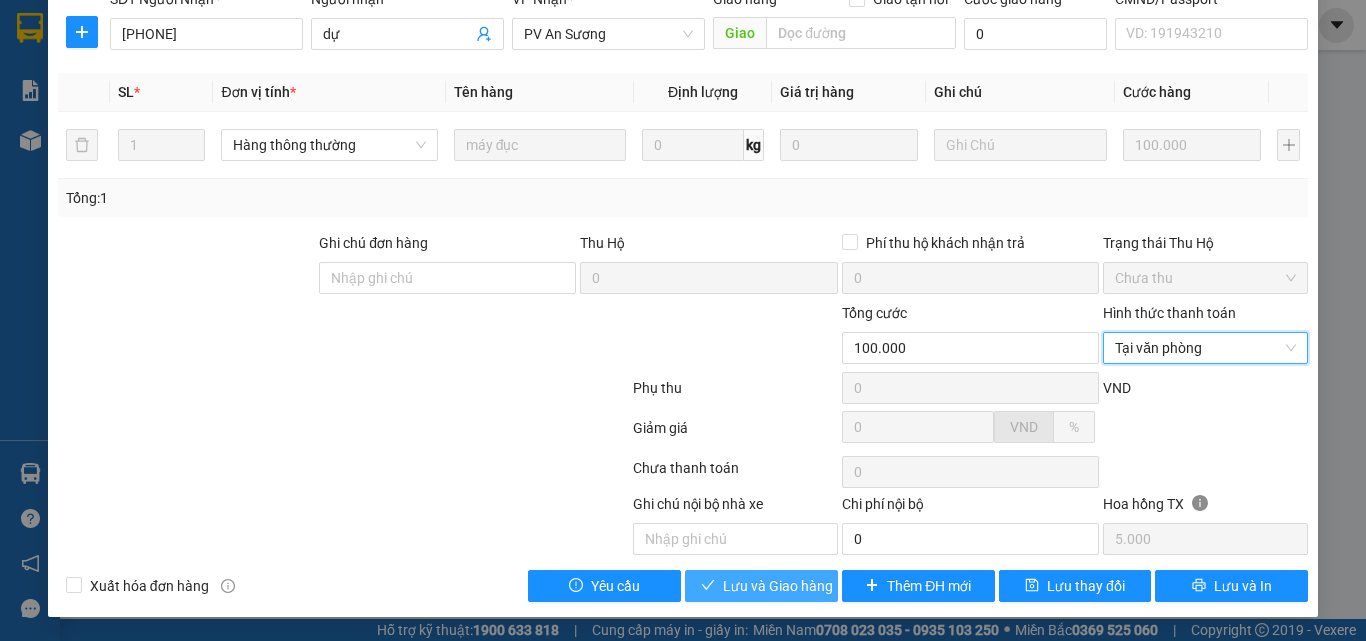 click on "Lưu và Giao hàng" at bounding box center [778, 586] 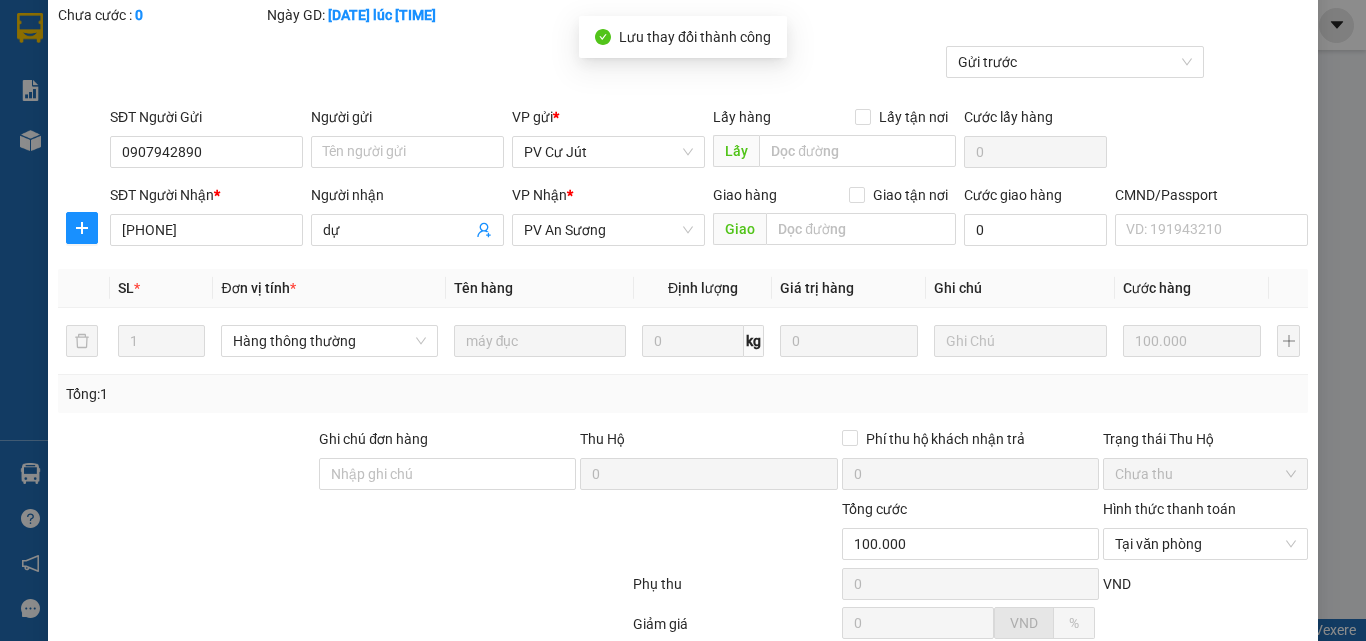 scroll, scrollTop: 0, scrollLeft: 0, axis: both 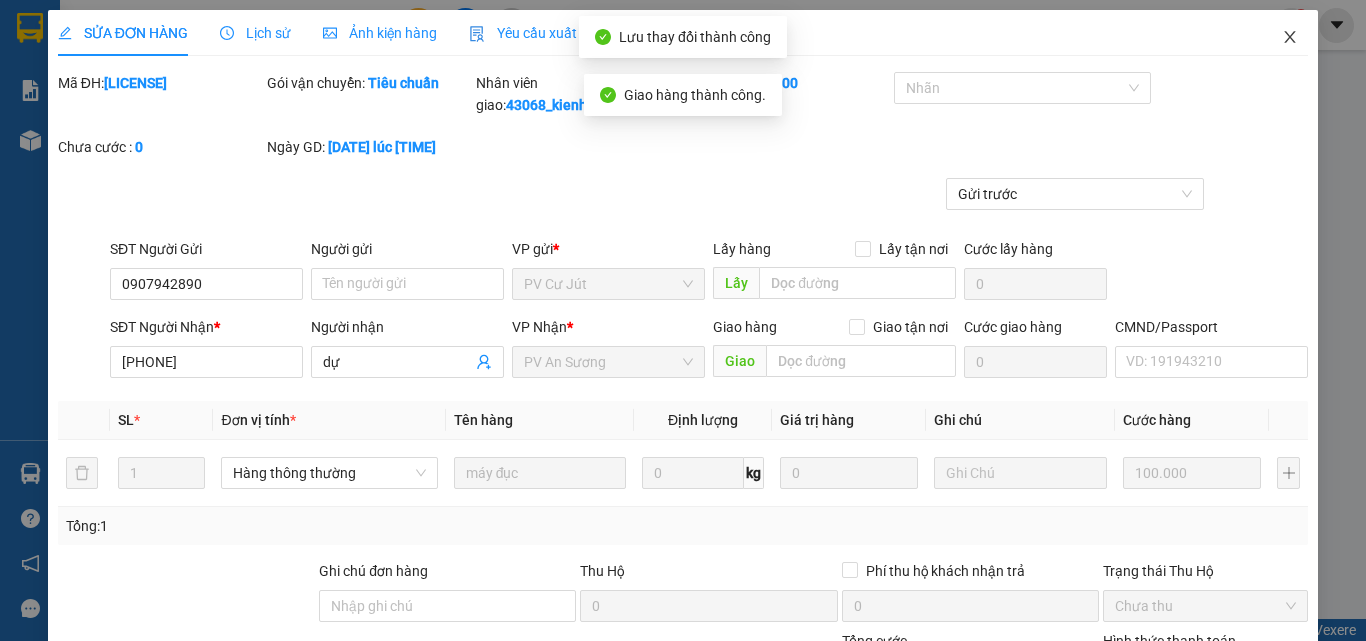 click at bounding box center [1290, 38] 